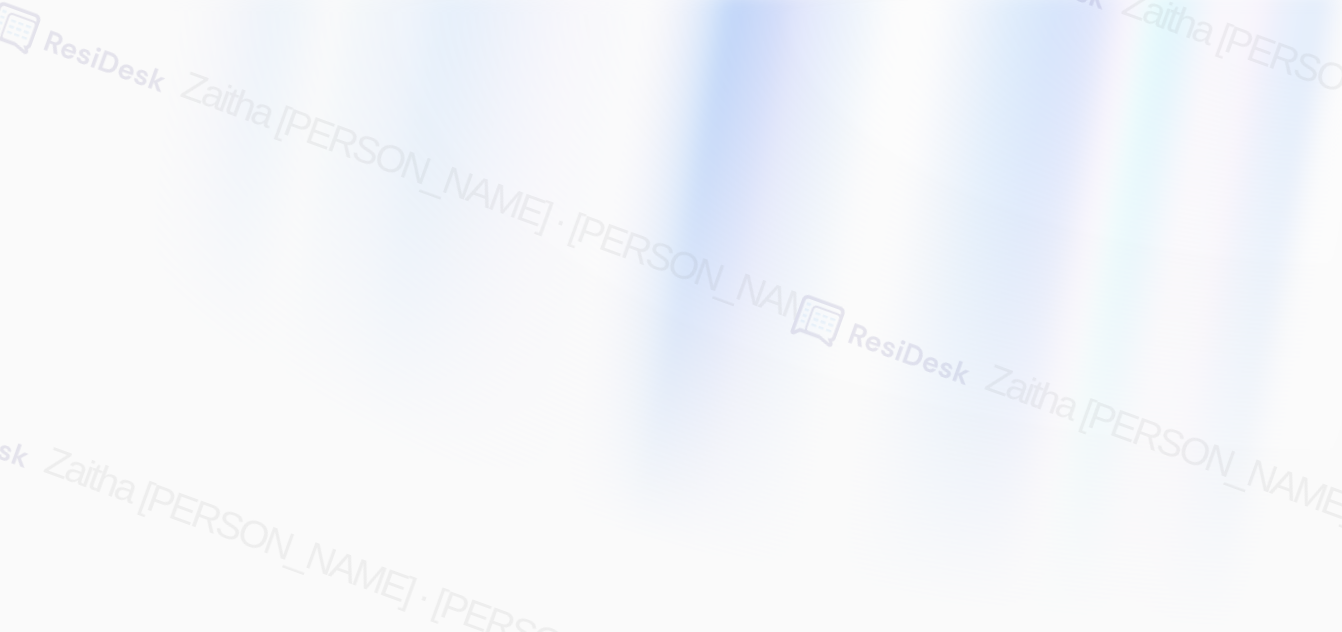 scroll, scrollTop: 0, scrollLeft: 0, axis: both 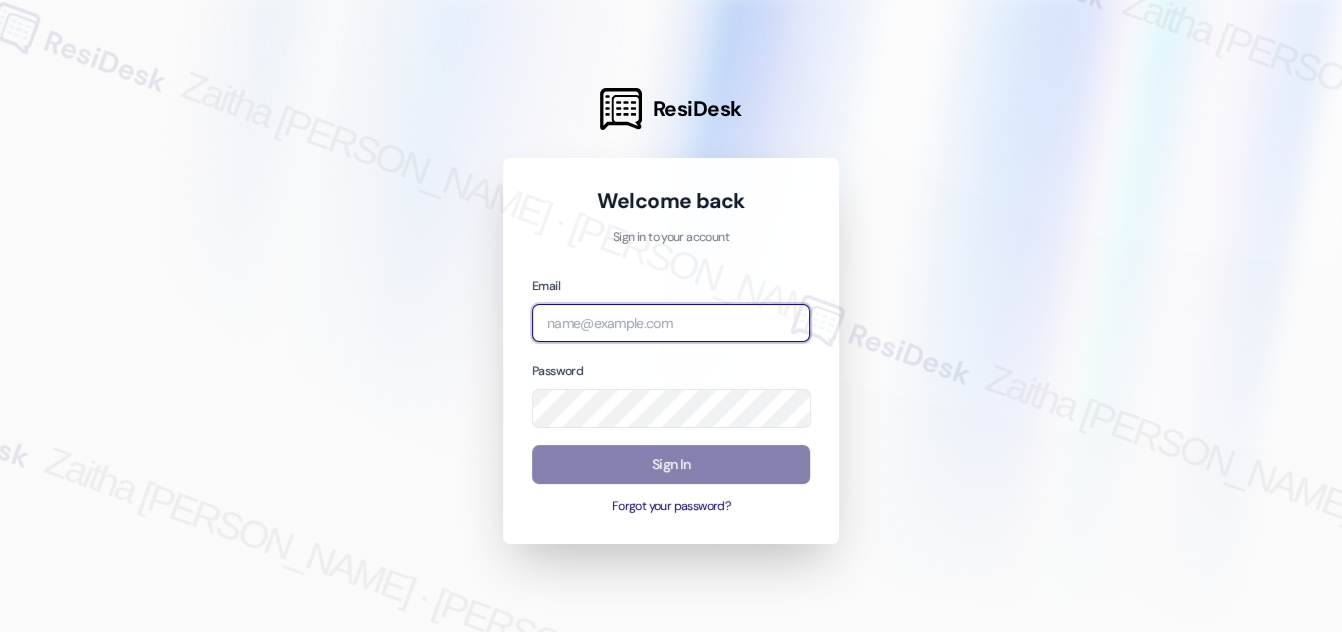 click at bounding box center (671, 323) 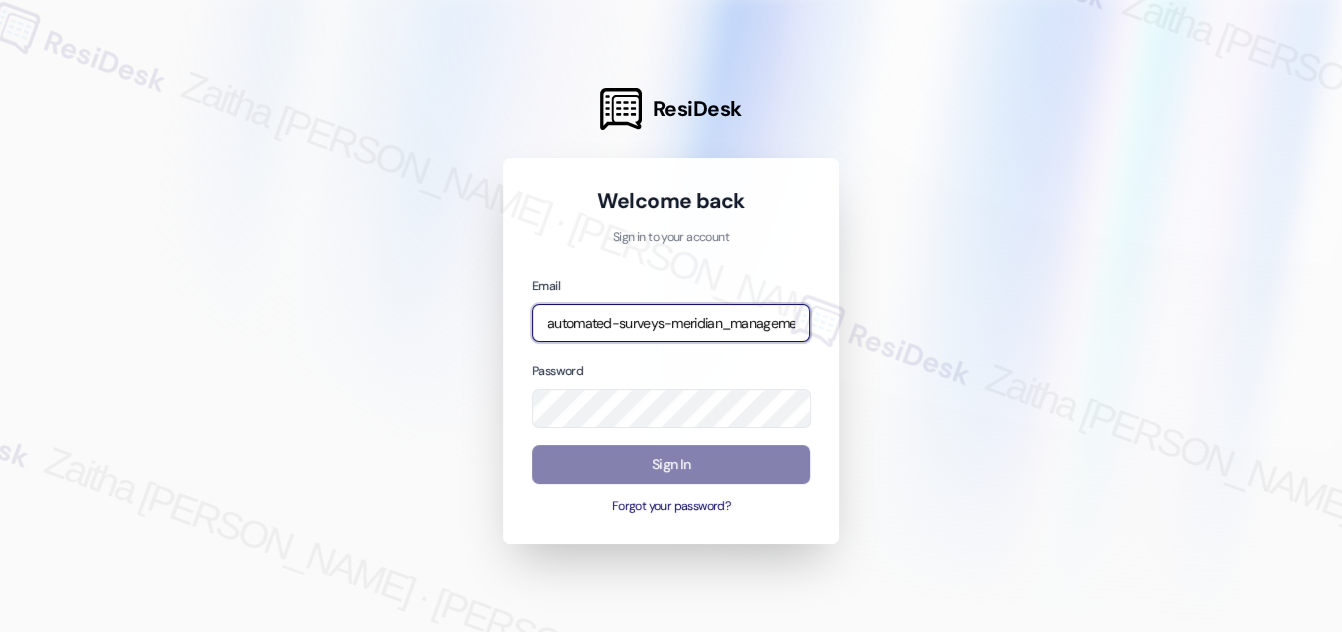 type on "automated-surveys-meridian_management-zaitha.mae.[PERSON_NAME]@meridian_[DOMAIN_NAME]" 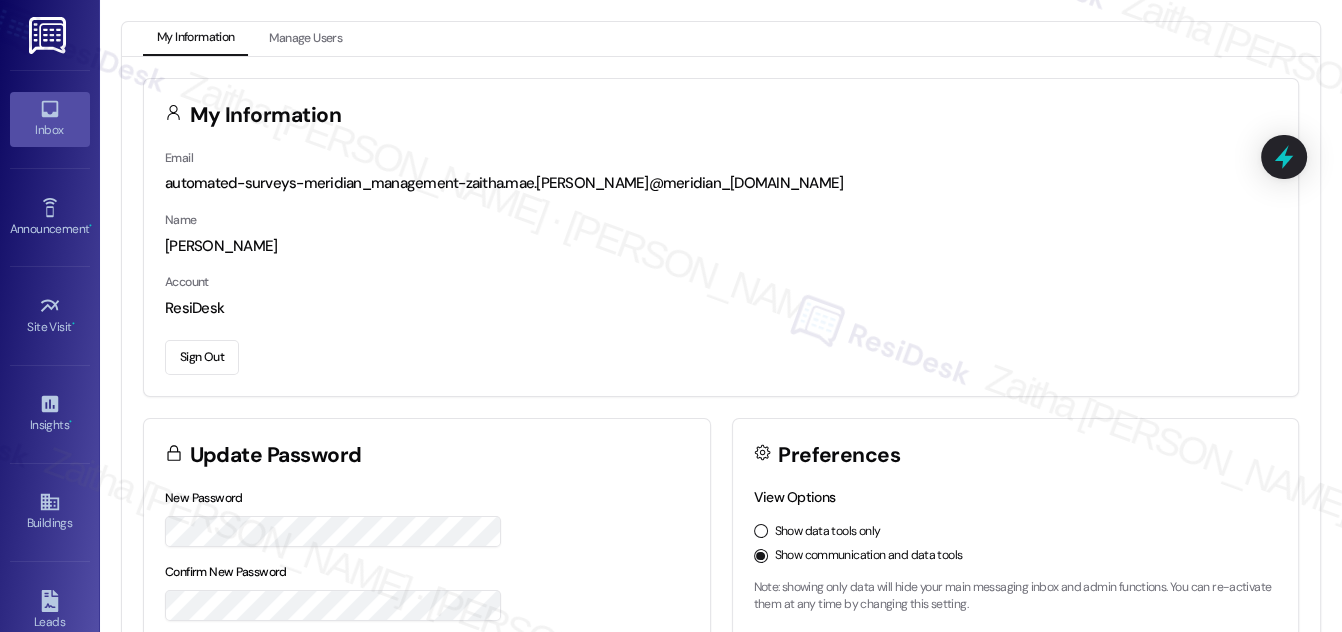 click on "Inbox" at bounding box center (50, 130) 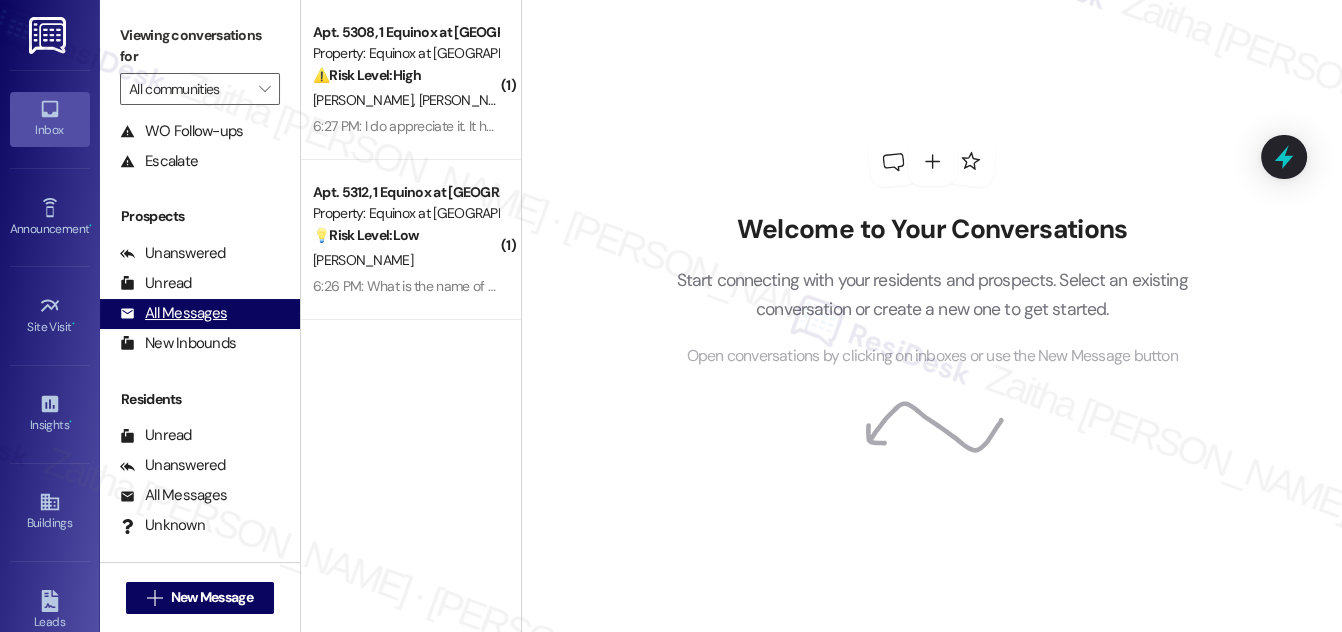 scroll, scrollTop: 264, scrollLeft: 0, axis: vertical 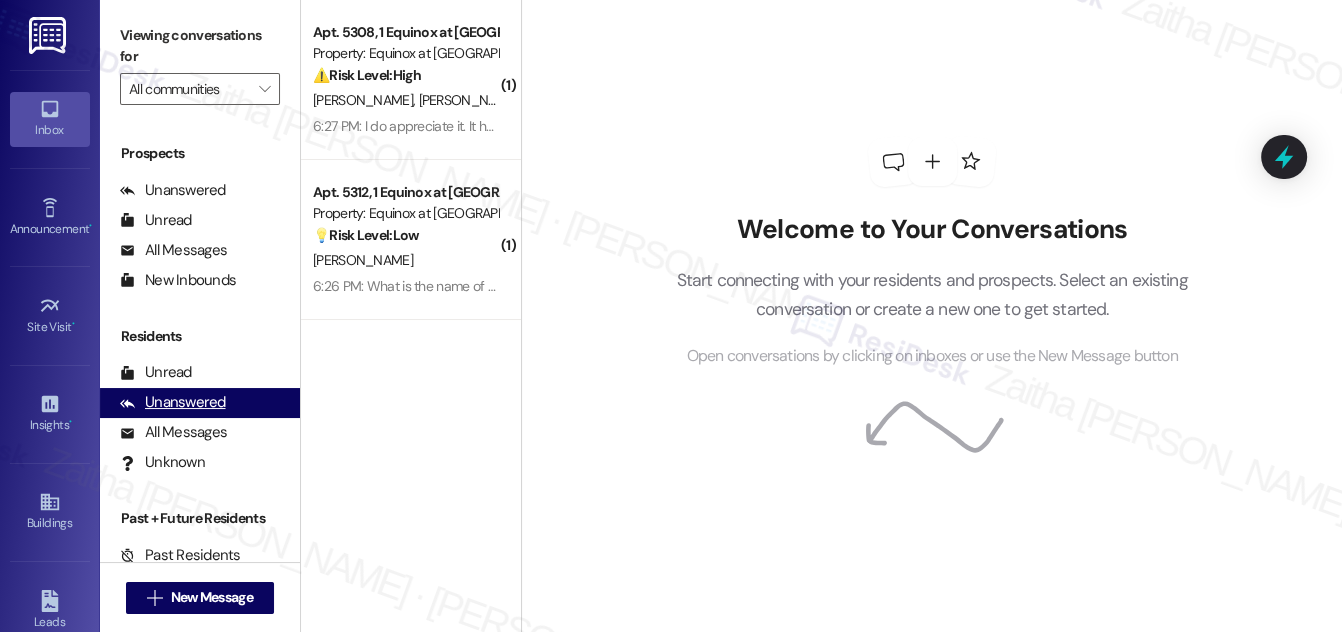 click on "Unanswered" at bounding box center [173, 402] 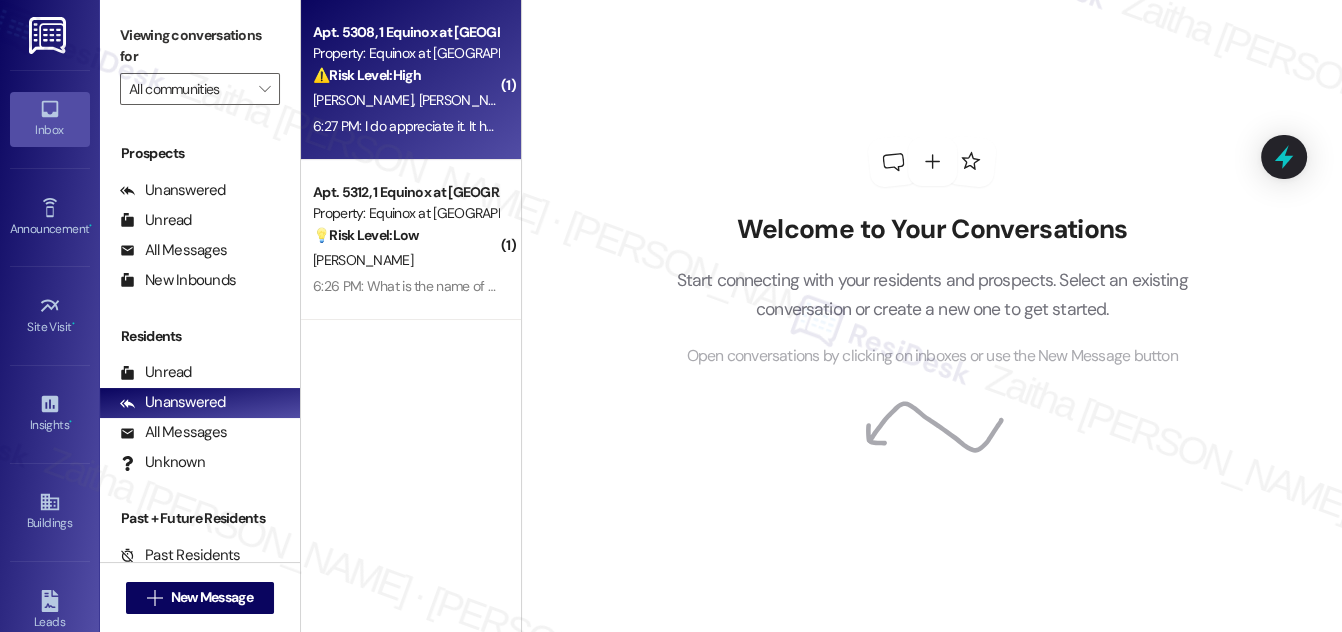 click on "[PERSON_NAME] [PERSON_NAME]" at bounding box center (405, 100) 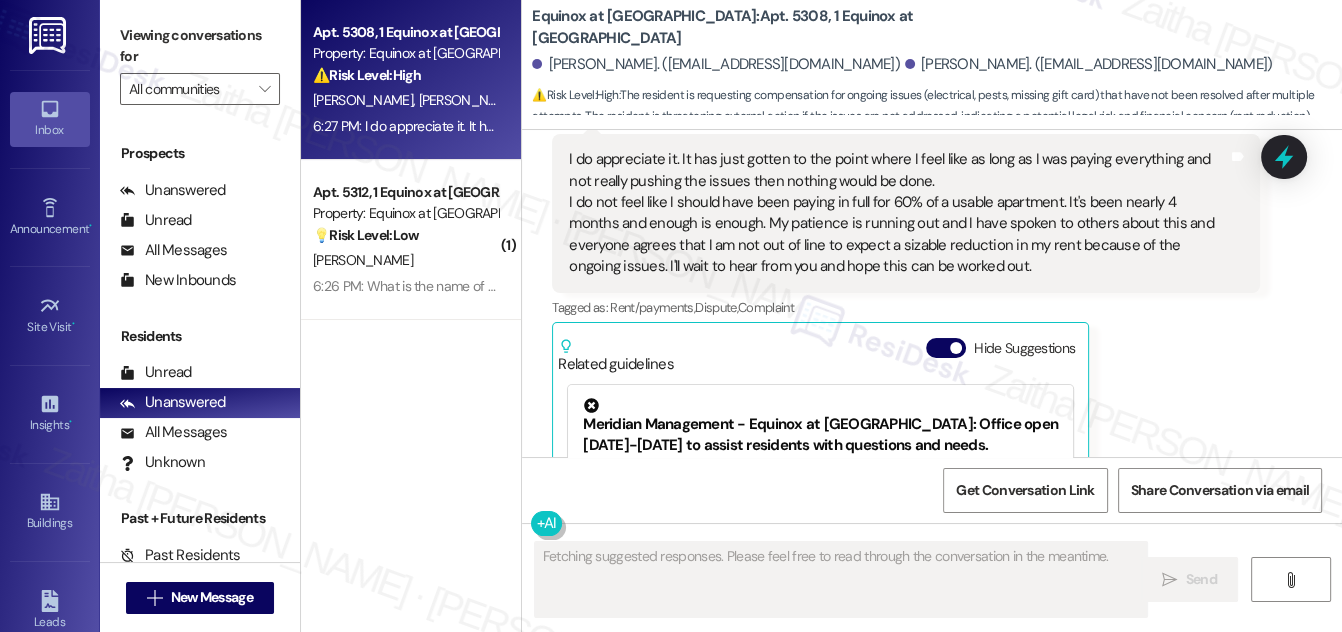 scroll, scrollTop: 8259, scrollLeft: 0, axis: vertical 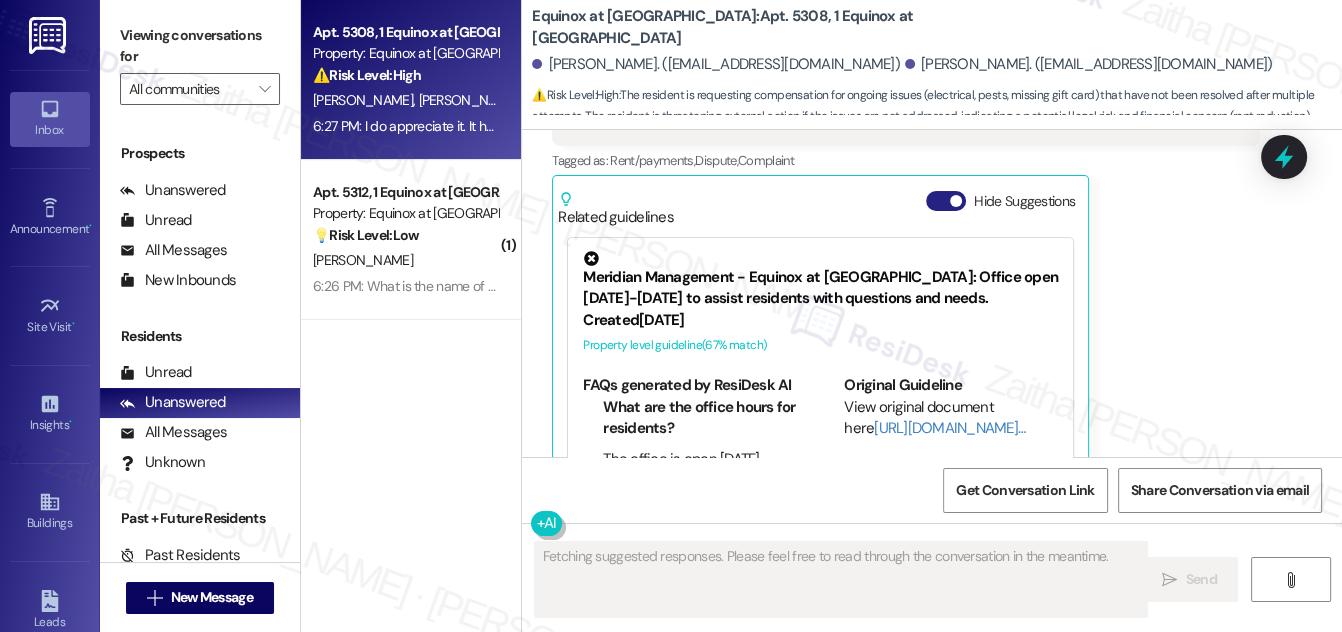 click on "Hide Suggestions" at bounding box center (946, 201) 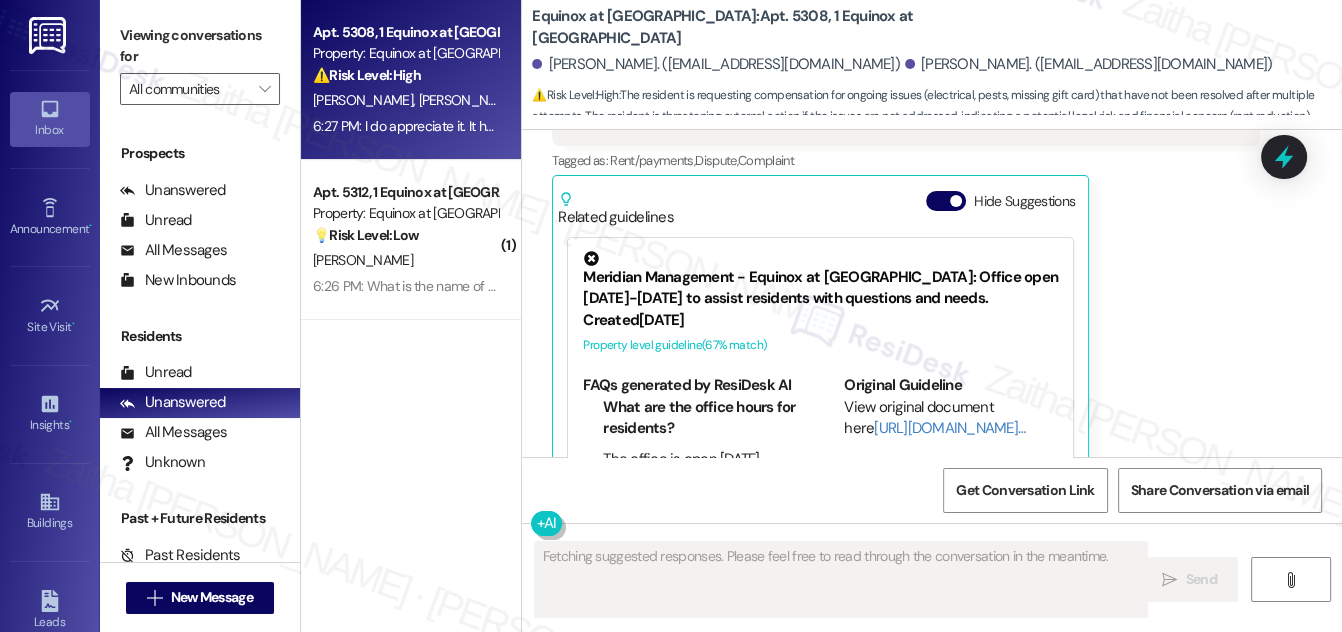 scroll, scrollTop: 8007, scrollLeft: 0, axis: vertical 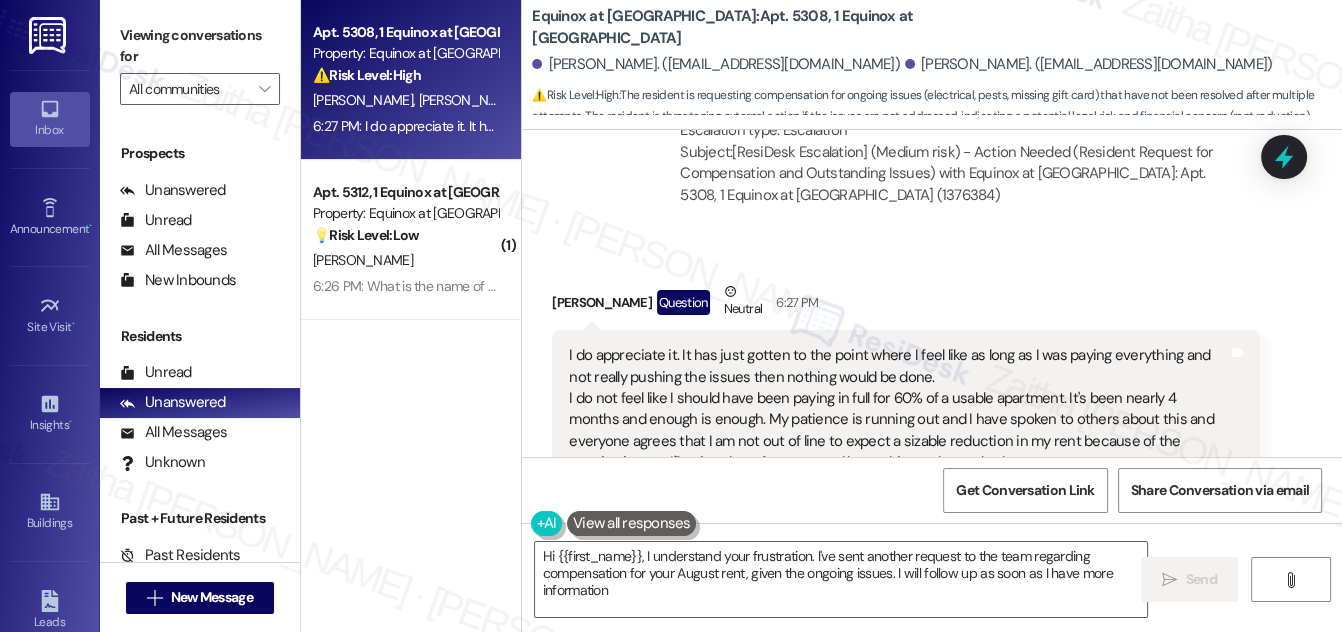 type on "Hi {{first_name}}, I understand your frustration. I've sent another request to the team regarding compensation for your August rent, given the ongoing issues. I will follow up as soon as I have more information!" 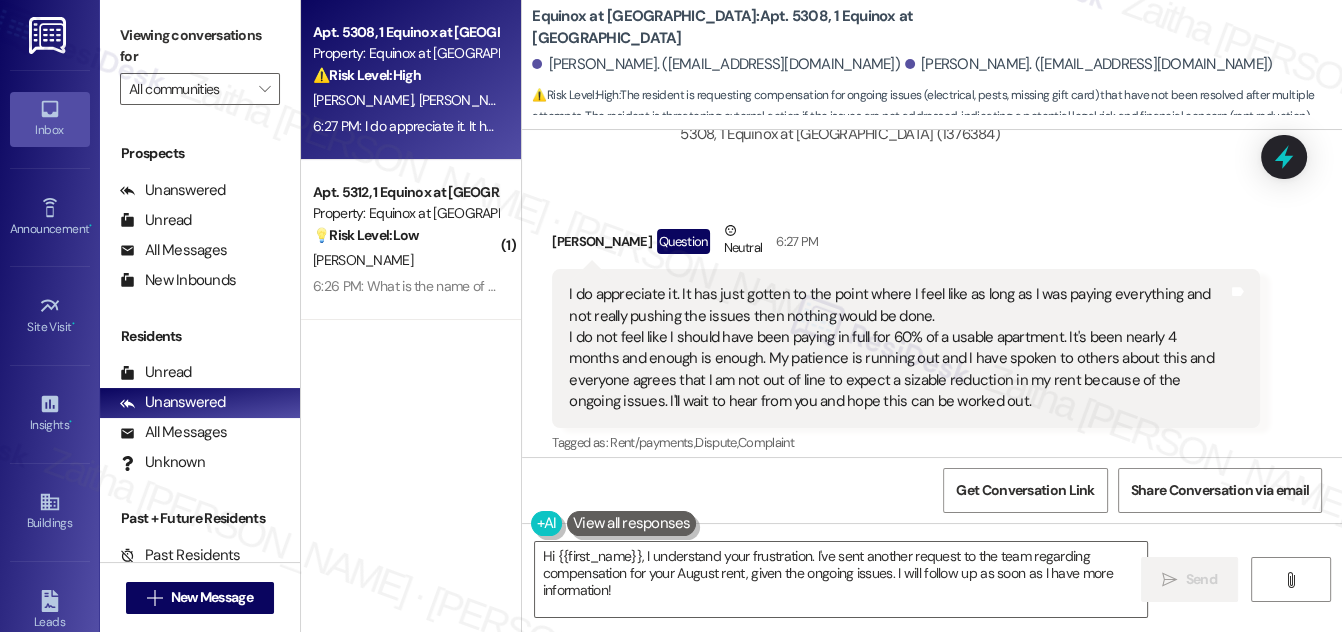 scroll, scrollTop: 8007, scrollLeft: 0, axis: vertical 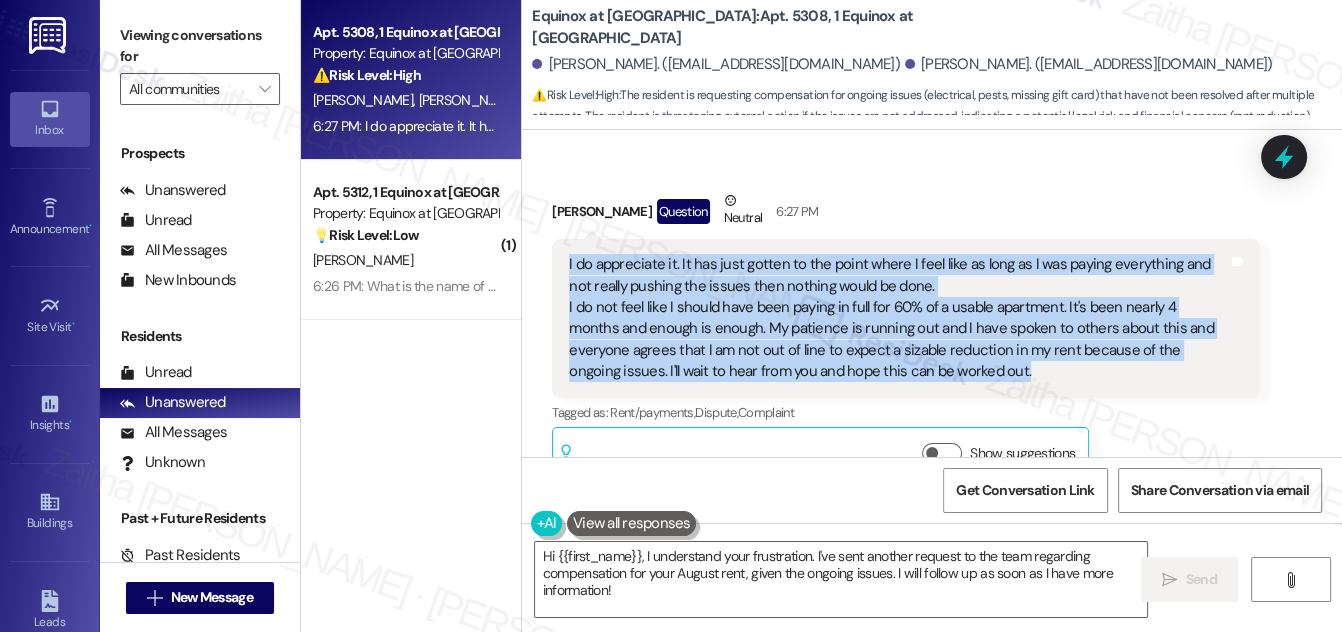 drag, startPoint x: 565, startPoint y: 215, endPoint x: 952, endPoint y: 332, distance: 404.2994 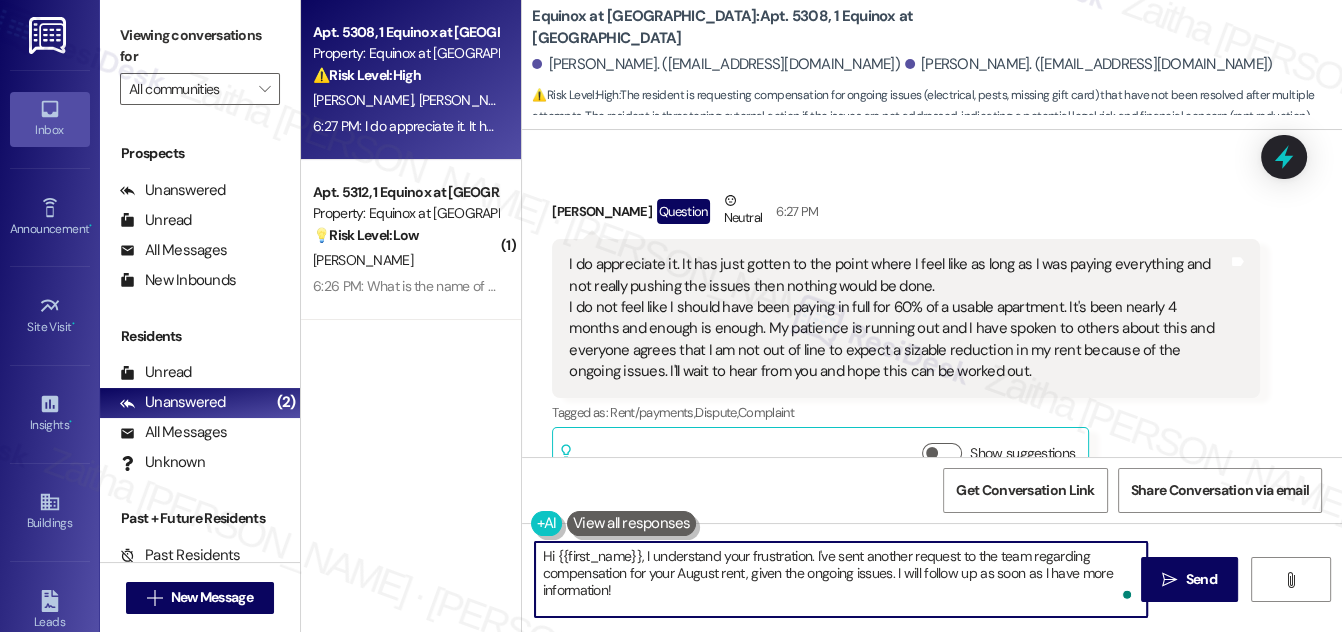drag, startPoint x: 538, startPoint y: 556, endPoint x: 627, endPoint y: 598, distance: 98.4124 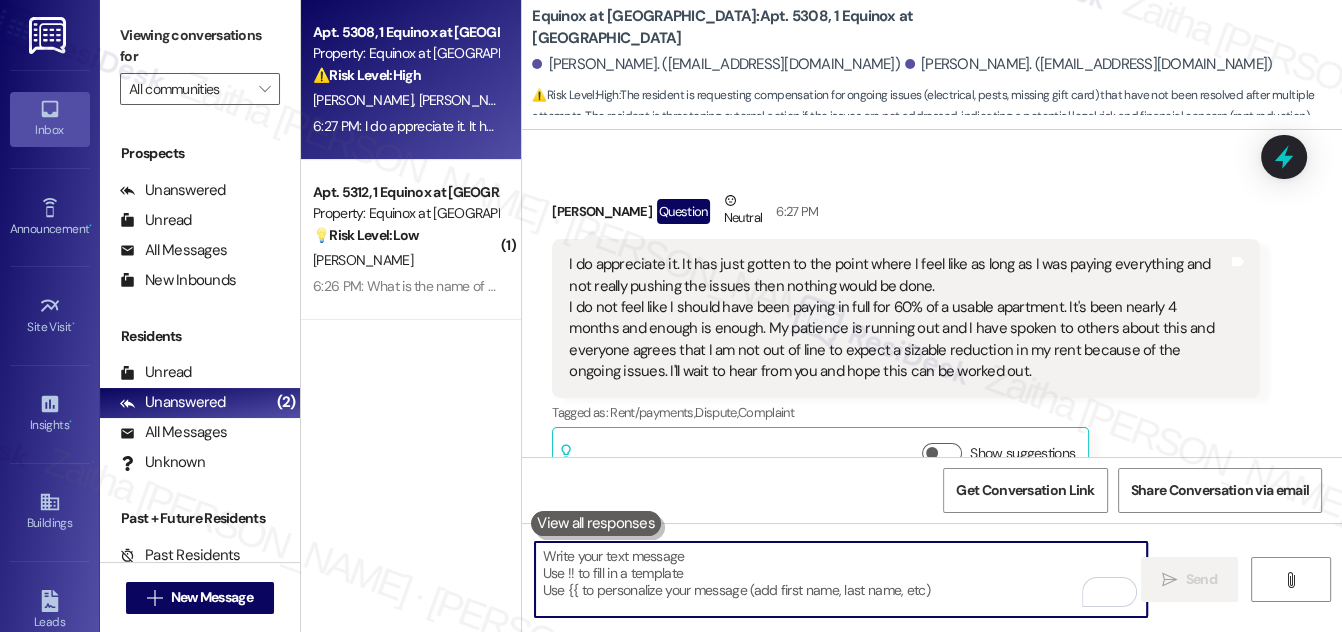 paste on "I hear you, and I really appreciate you being open about how you're feeling. I've already passed along your initial message to the team and will let you know as soon as I have an update." 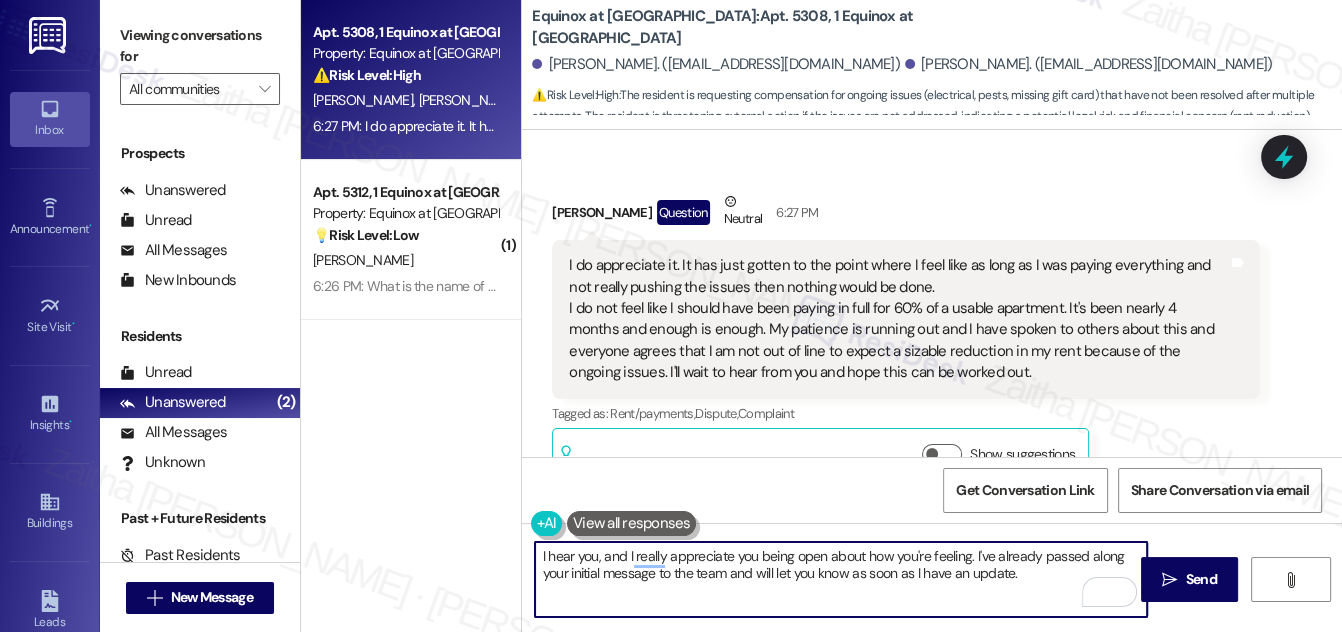 scroll, scrollTop: 8007, scrollLeft: 0, axis: vertical 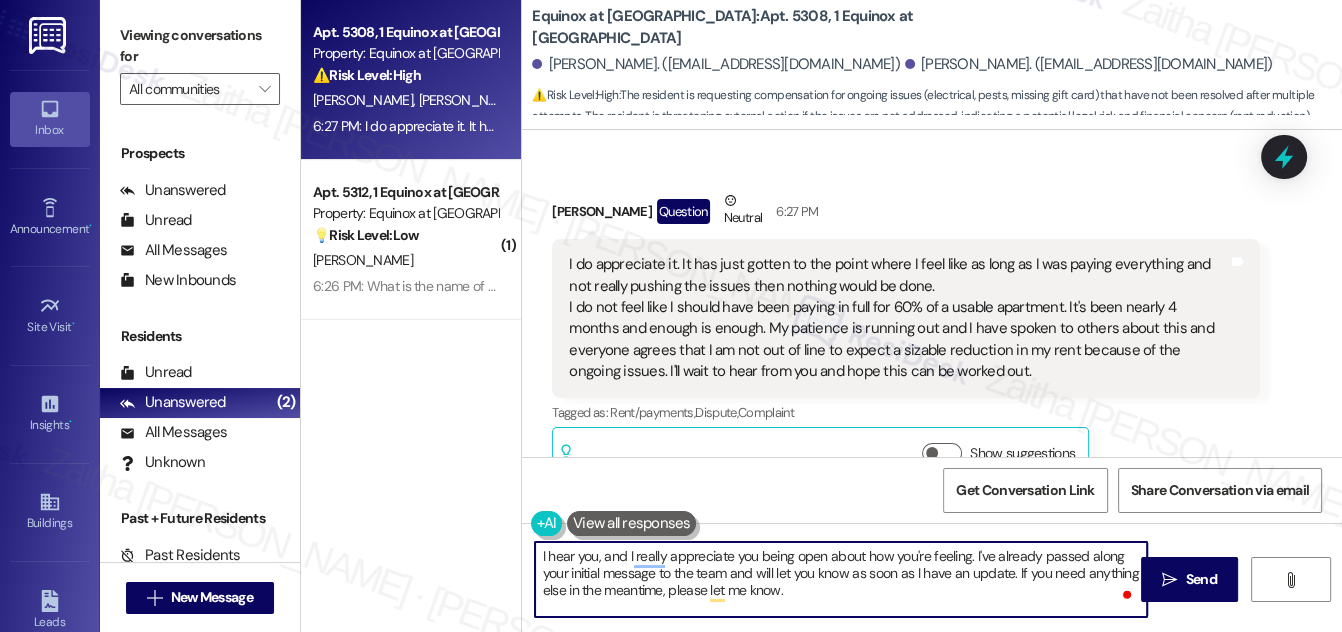 click on "I hear you, and I really appreciate you being open about how you're feeling. I've already passed along your initial message to the team and will let you know as soon as I have an update. If you need anything else in the meantime, please let me know." at bounding box center [841, 579] 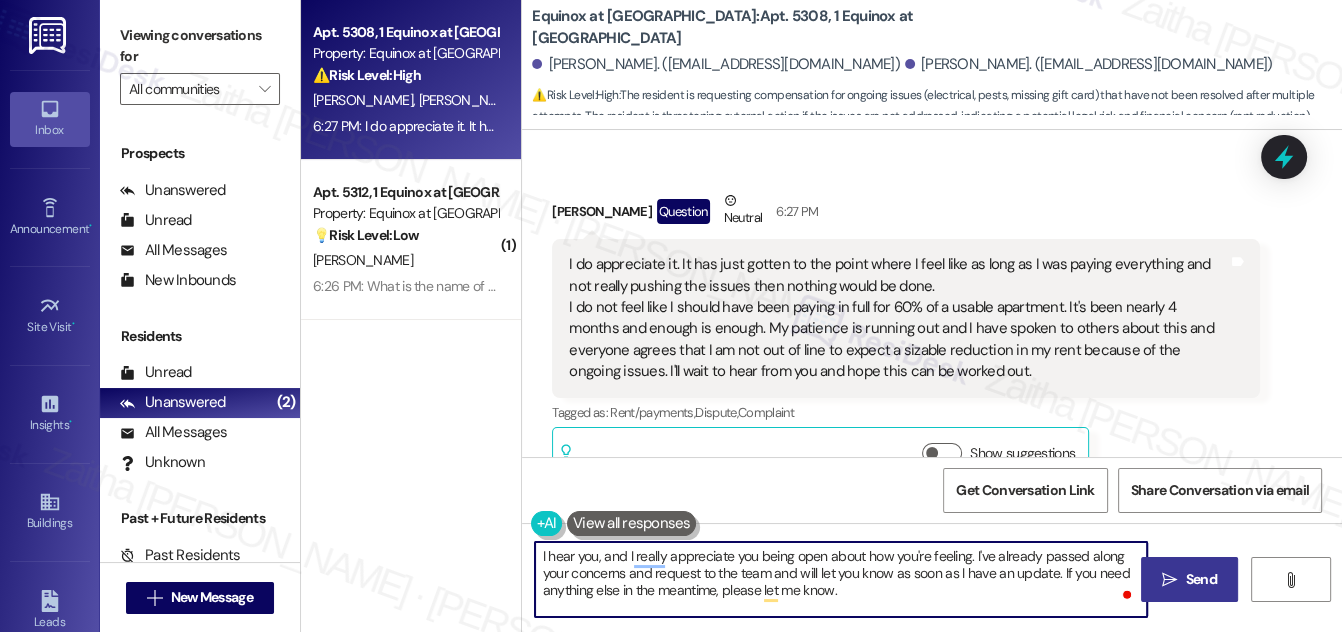 type on "I hear you, and I really appreciate you being open about how you're feeling. I've already passed along your concerns and request to the team and will let you know as soon as I have an update. If you need anything else in the meantime, please let me know." 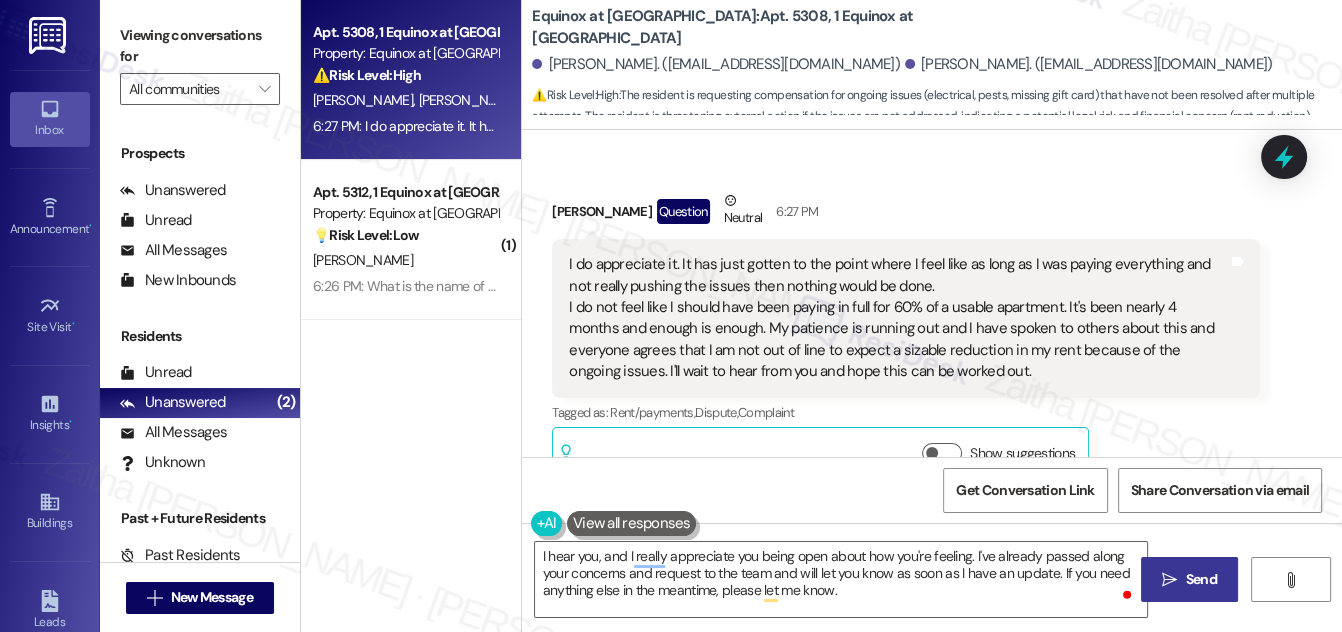 click on "Send" at bounding box center (1201, 579) 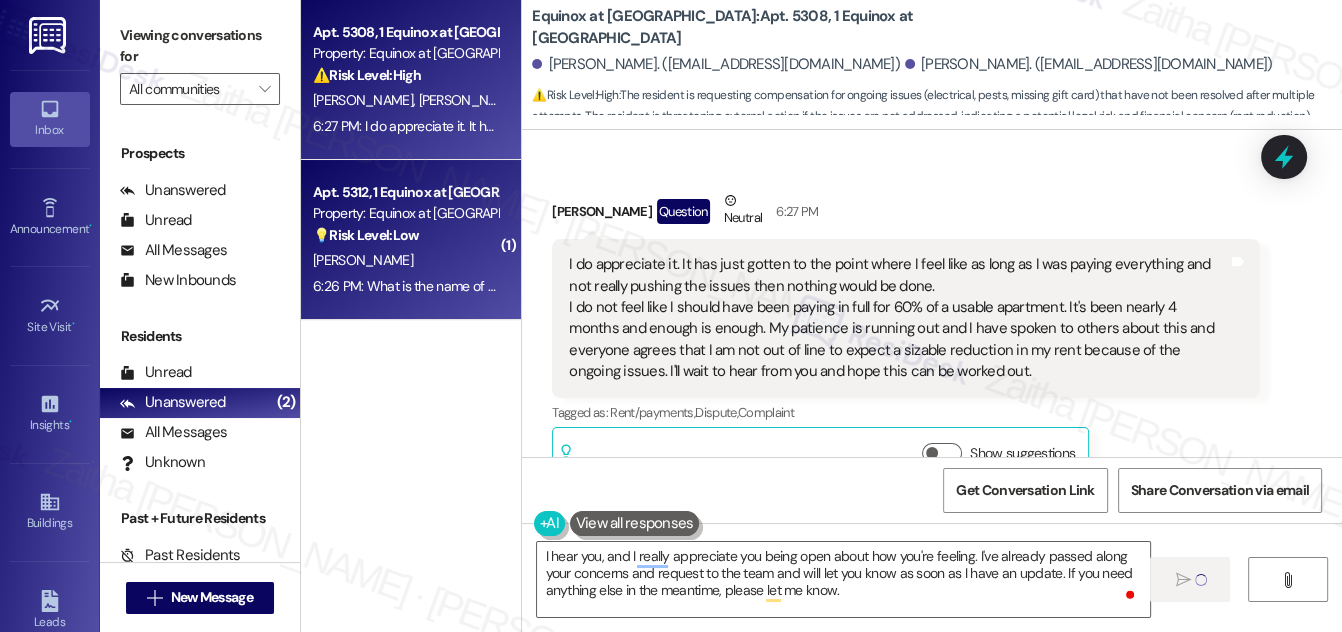 type 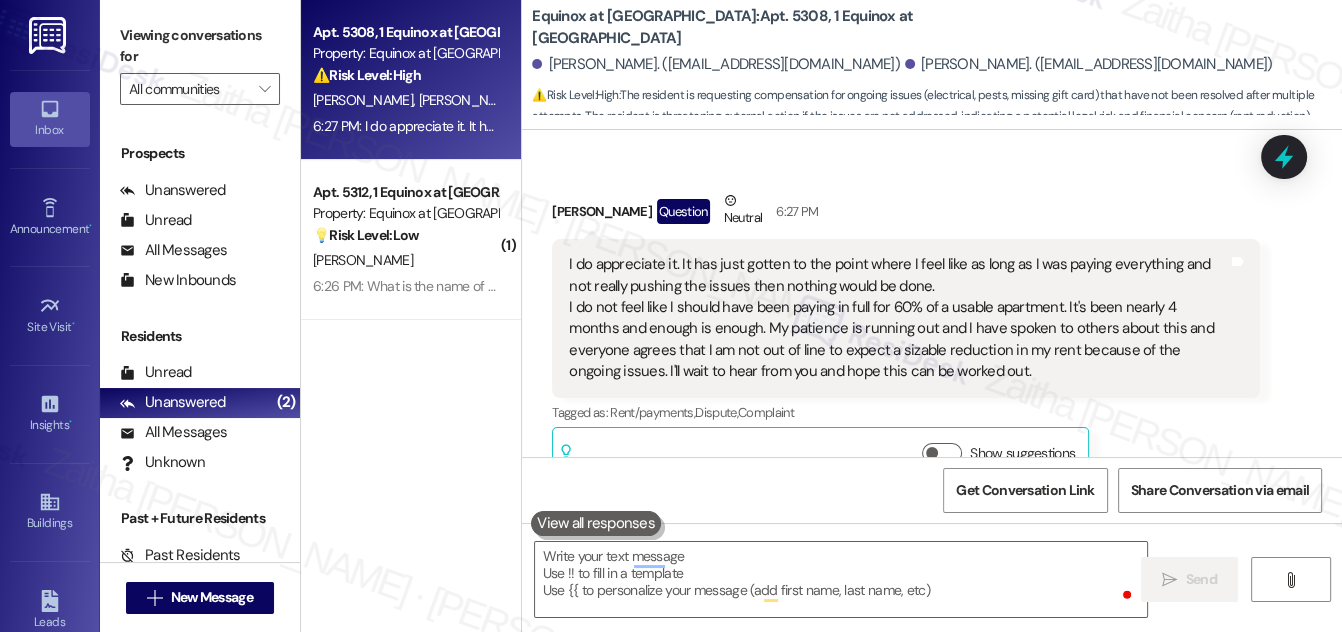 scroll, scrollTop: 8006, scrollLeft: 0, axis: vertical 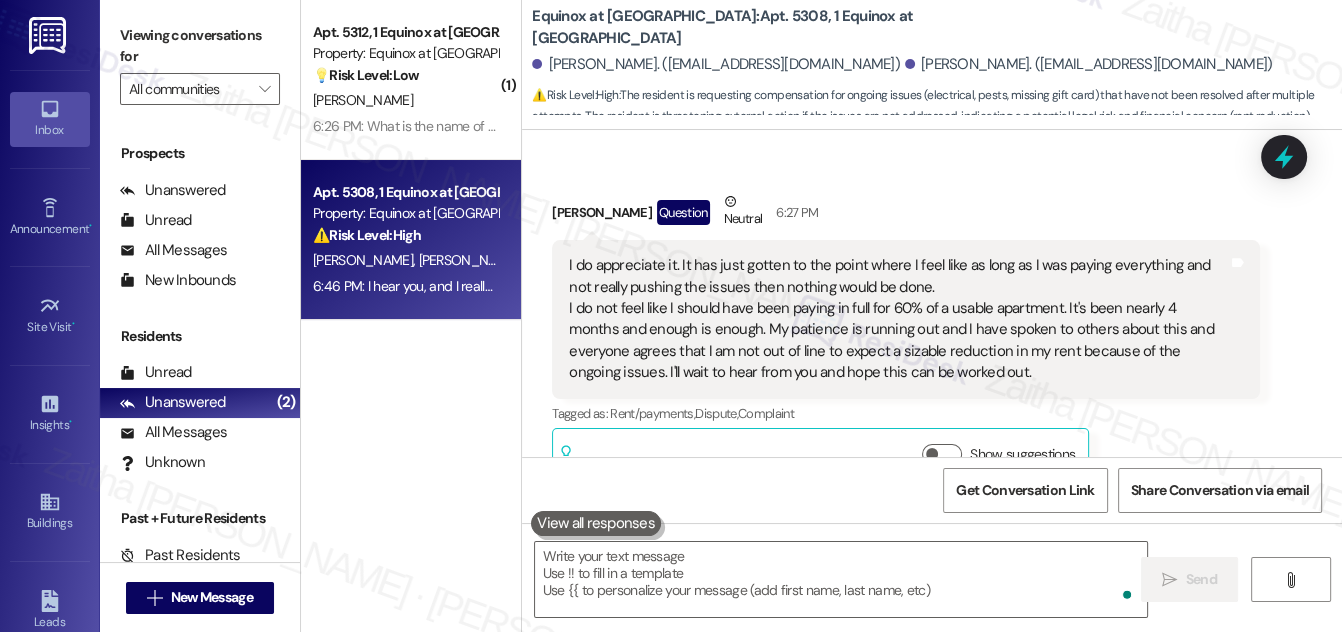 click on "⚠️  Risk Level:  High The resident is requesting compensation for ongoing issues (electrical, pests, missing gift card) that have not been resolved after multiple attempts. The resident is threatening external action if the issues are not addressed, indicating a potential legal risk and financial concern (rent reduction)." at bounding box center (405, 235) 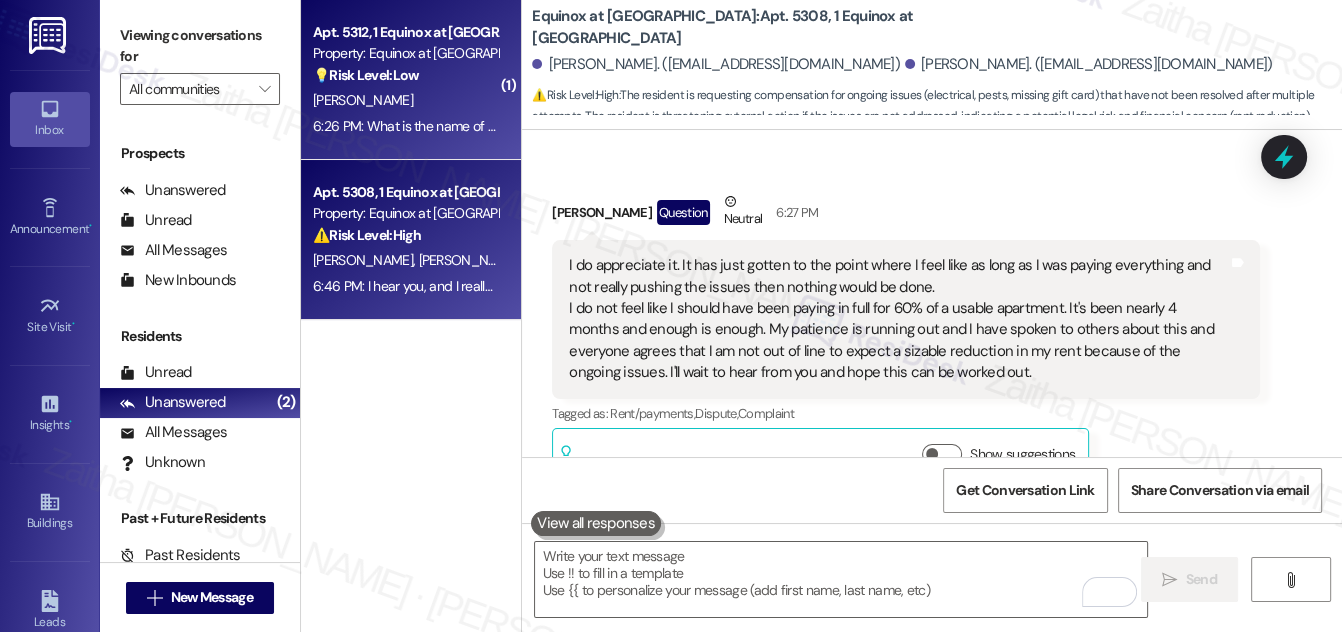 click on "💡  Risk Level:  Low The resident is asking for the name of the payment portal. This is a non-essential request." at bounding box center [405, 75] 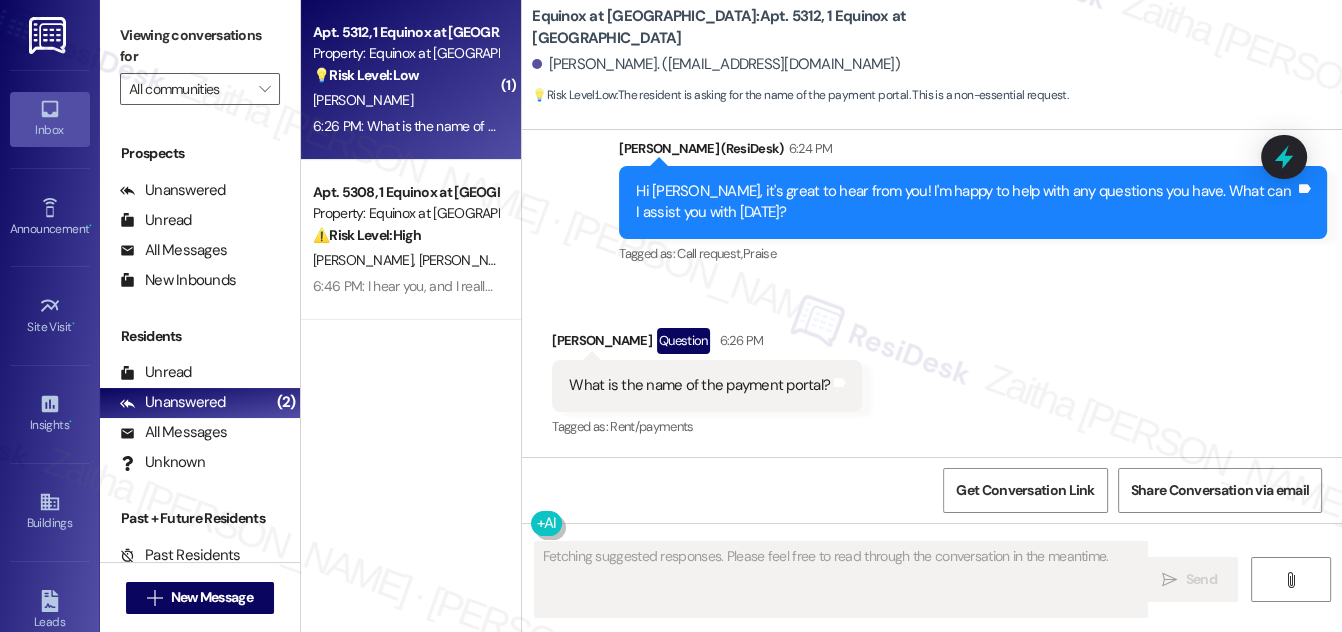 scroll, scrollTop: 2818, scrollLeft: 0, axis: vertical 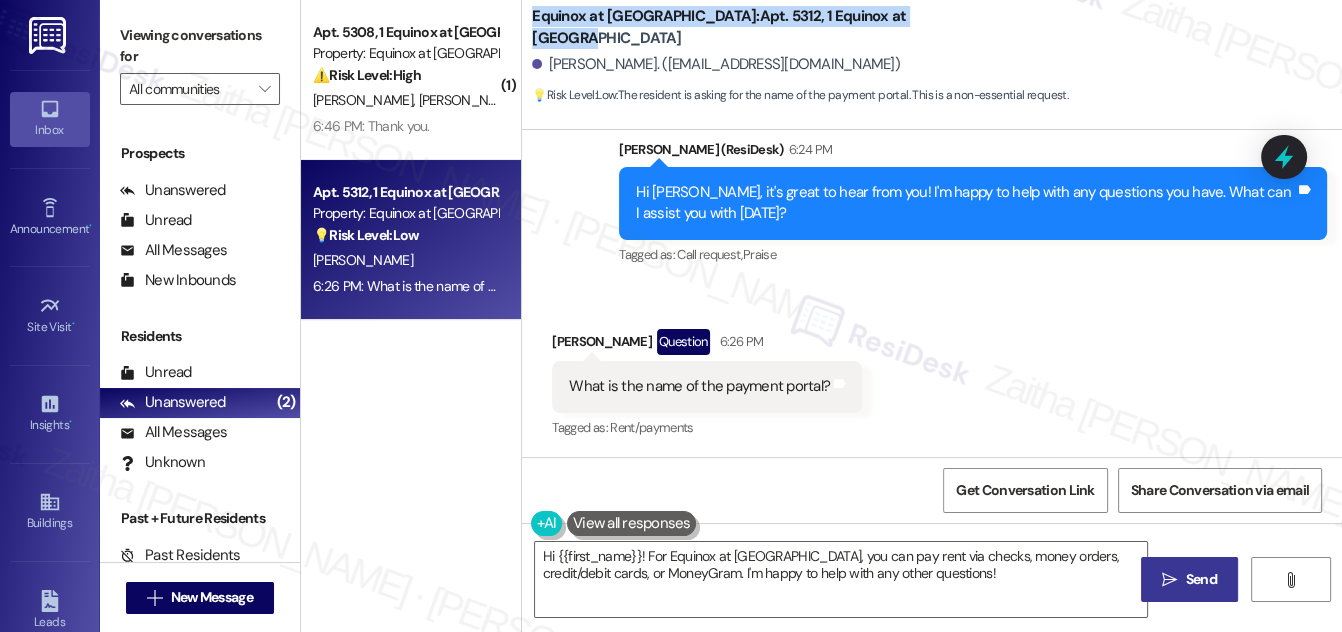 drag, startPoint x: 532, startPoint y: 26, endPoint x: 912, endPoint y: 34, distance: 380.0842 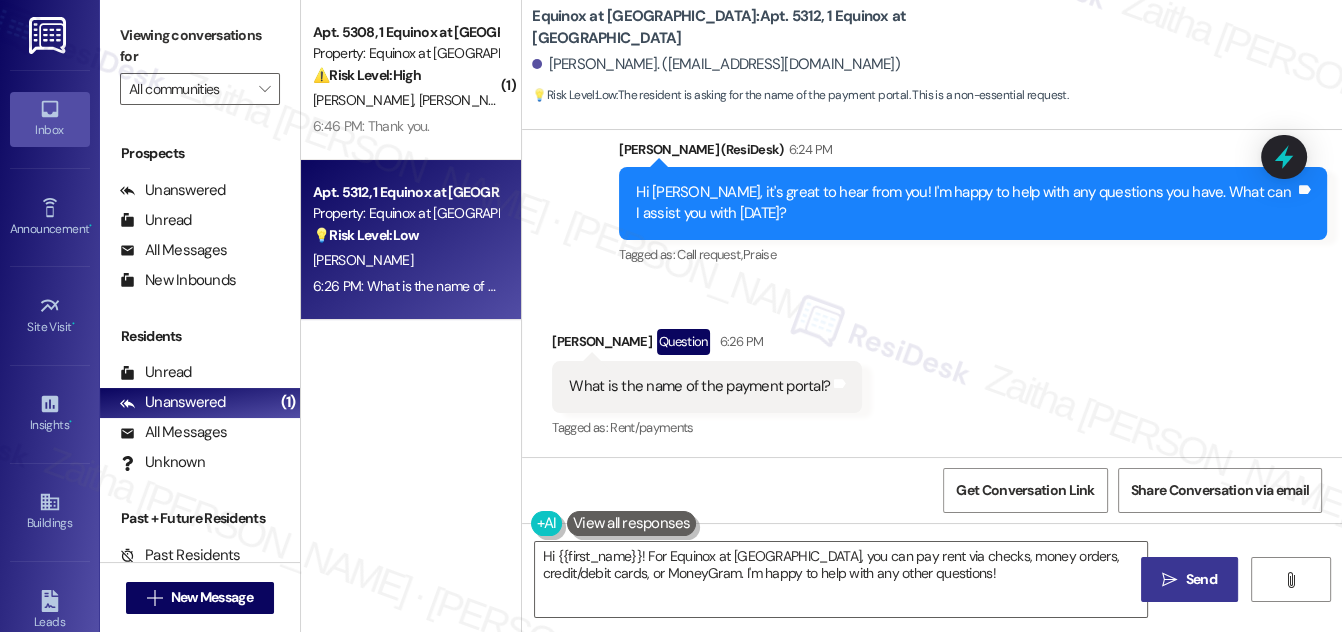click on "Received via SMS [PERSON_NAME] Question 6:26 PM What is the name of the payment portal? Tags and notes Tagged as:   Rent/payments Click to highlight conversations about Rent/payments" at bounding box center [932, 370] 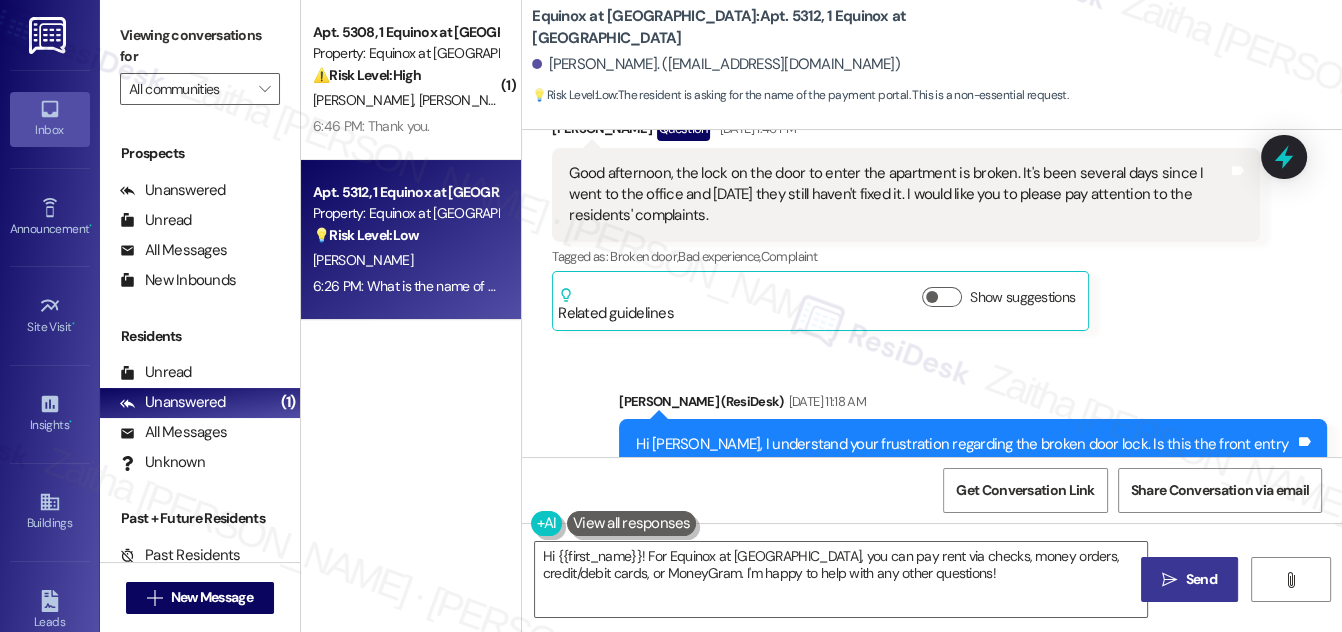 scroll, scrollTop: 1272, scrollLeft: 0, axis: vertical 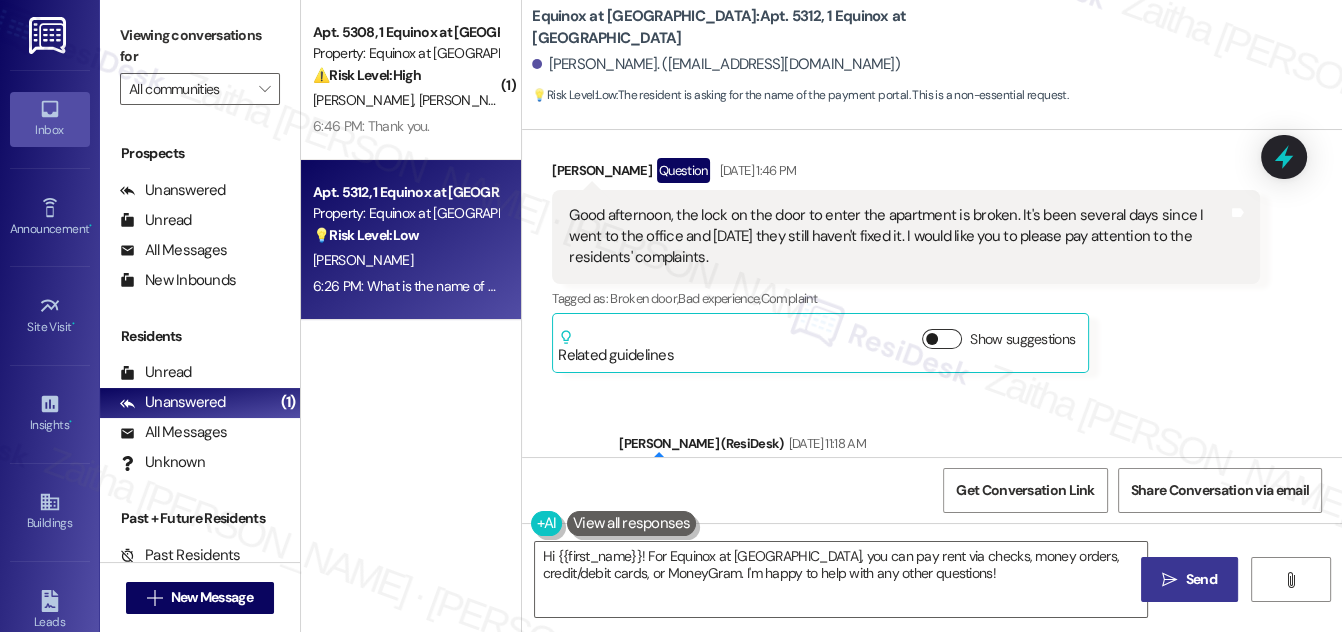 click on "Show suggestions" at bounding box center [942, 339] 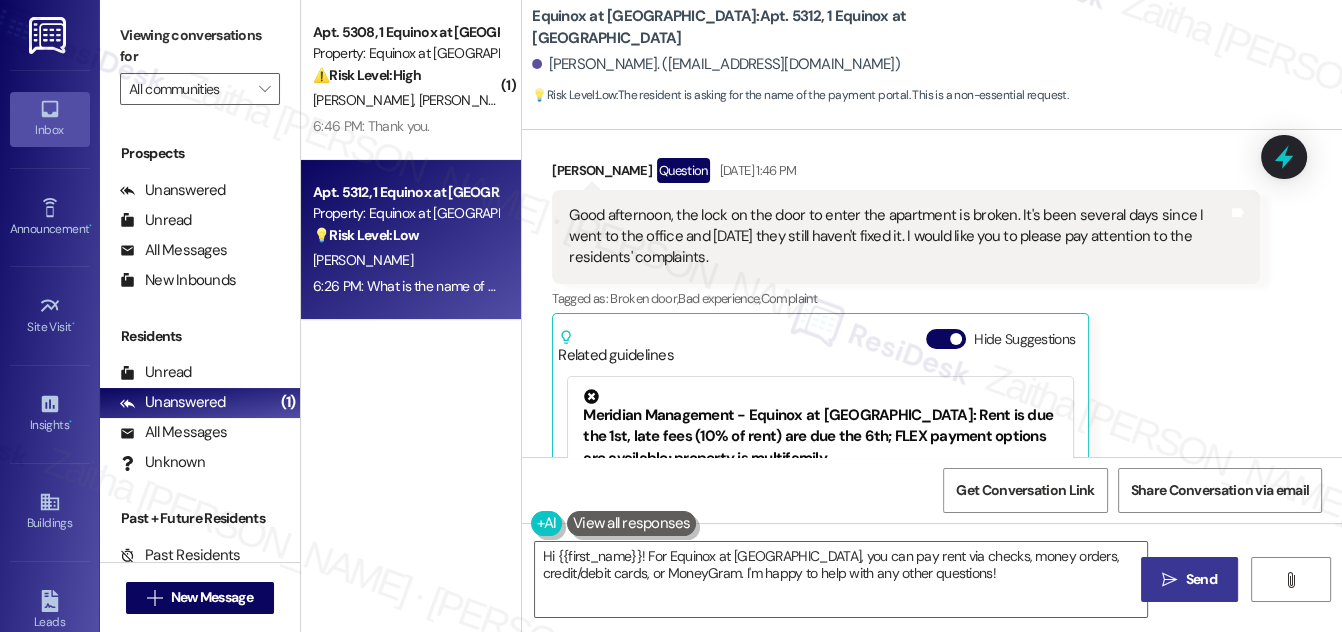 scroll, scrollTop: 1363, scrollLeft: 0, axis: vertical 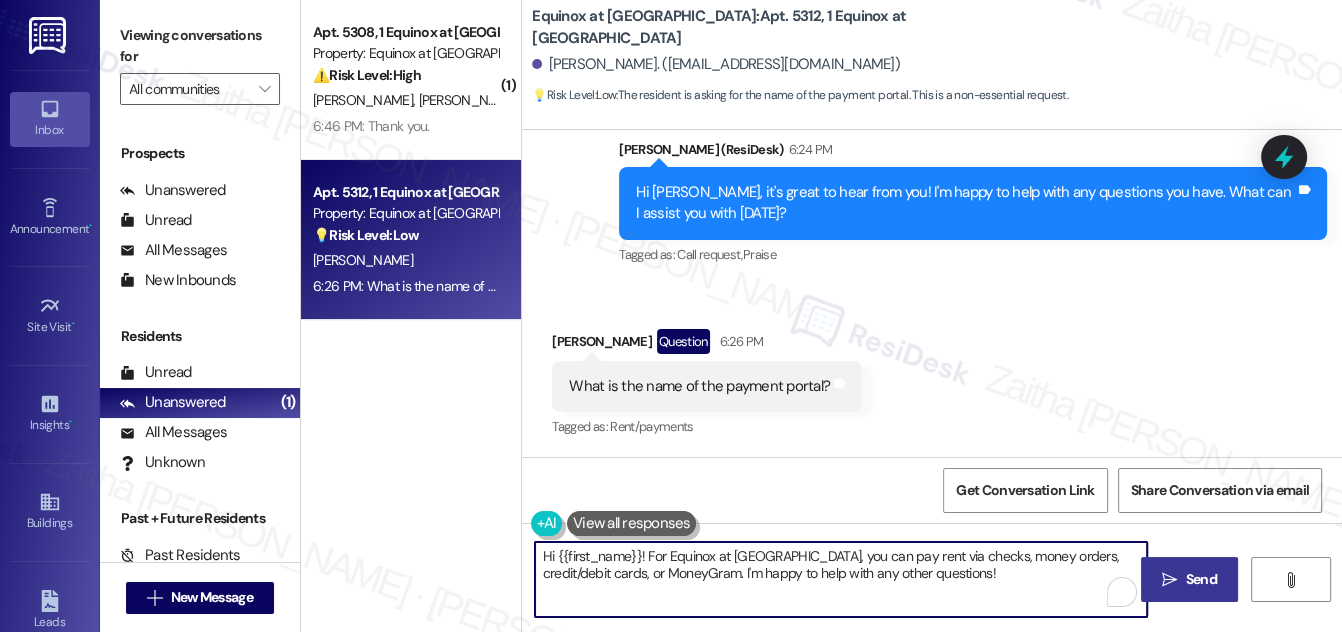 drag, startPoint x: 858, startPoint y: 553, endPoint x: 941, endPoint y: 572, distance: 85.146935 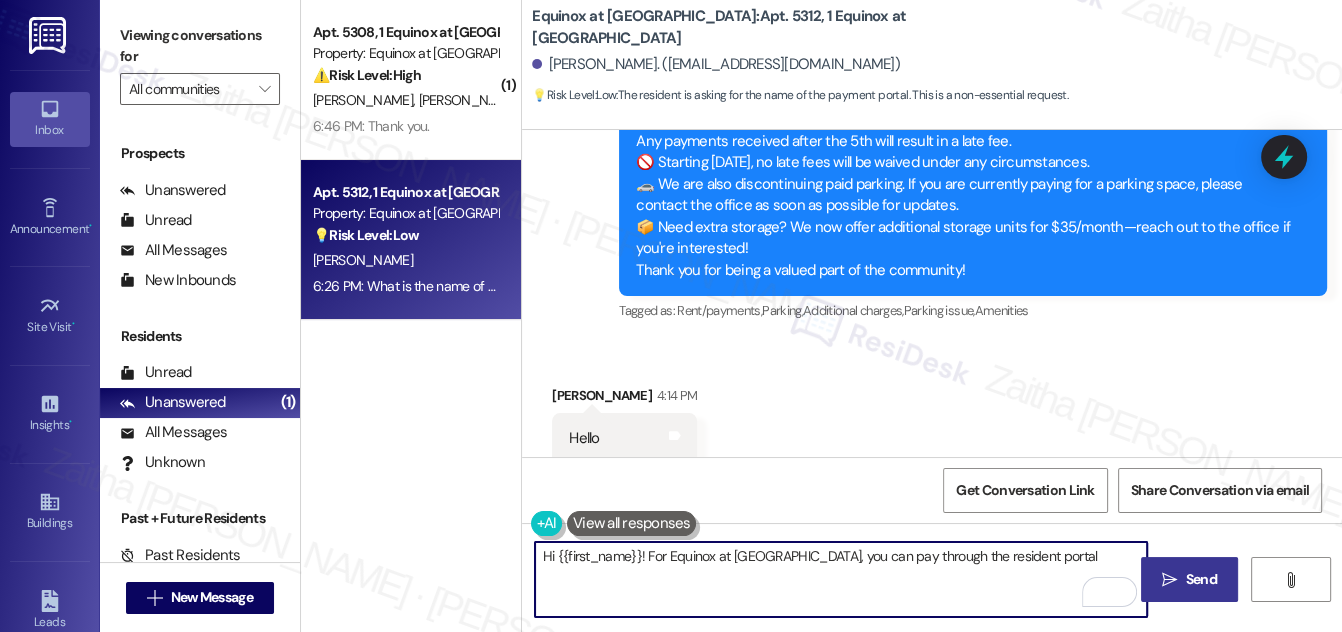 scroll, scrollTop: 2707, scrollLeft: 0, axis: vertical 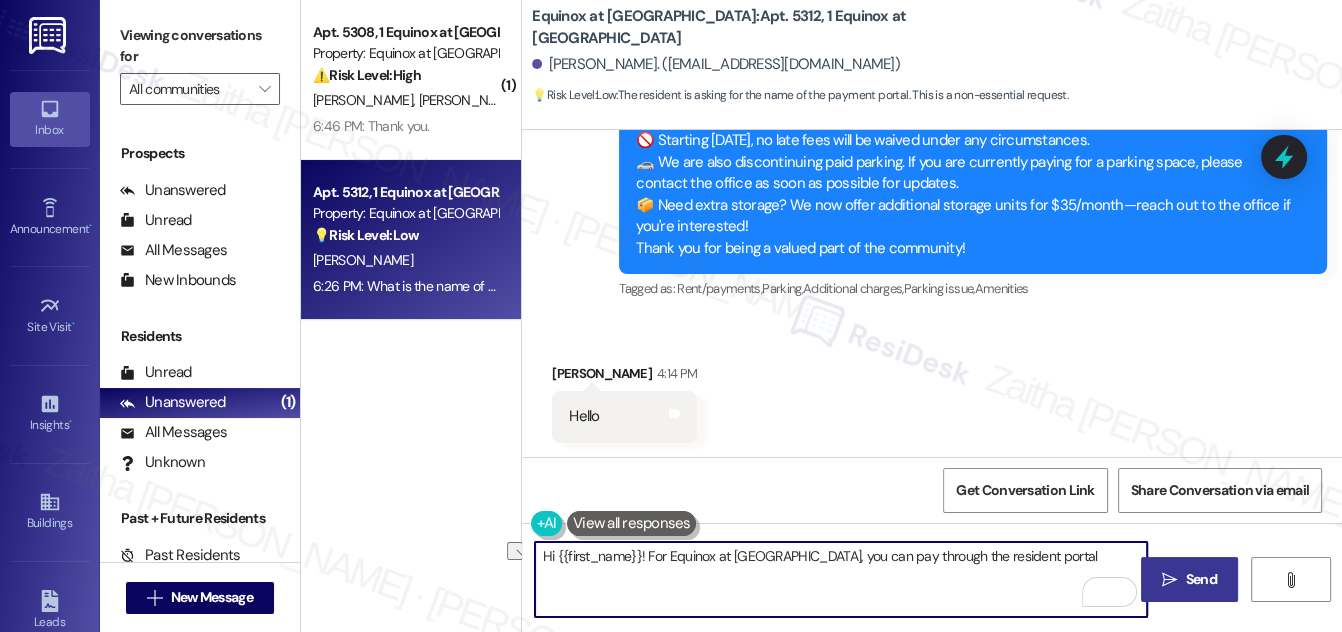 drag, startPoint x: 789, startPoint y: 554, endPoint x: 857, endPoint y: 561, distance: 68.359344 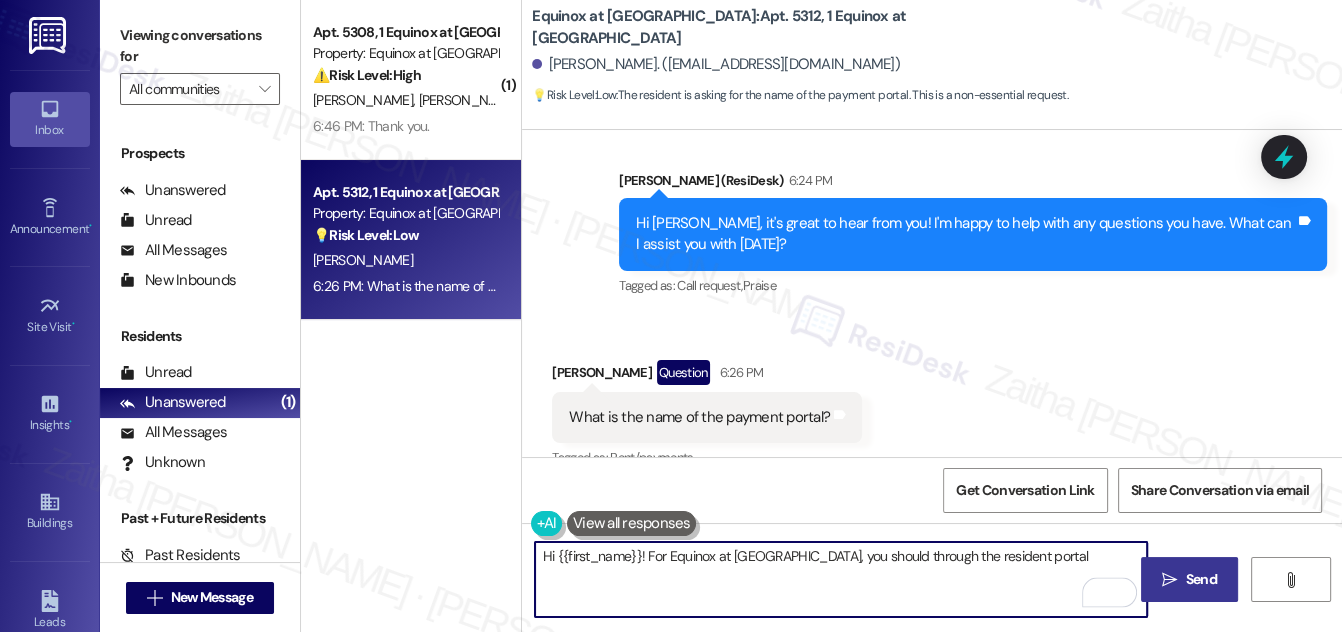 scroll, scrollTop: 3071, scrollLeft: 0, axis: vertical 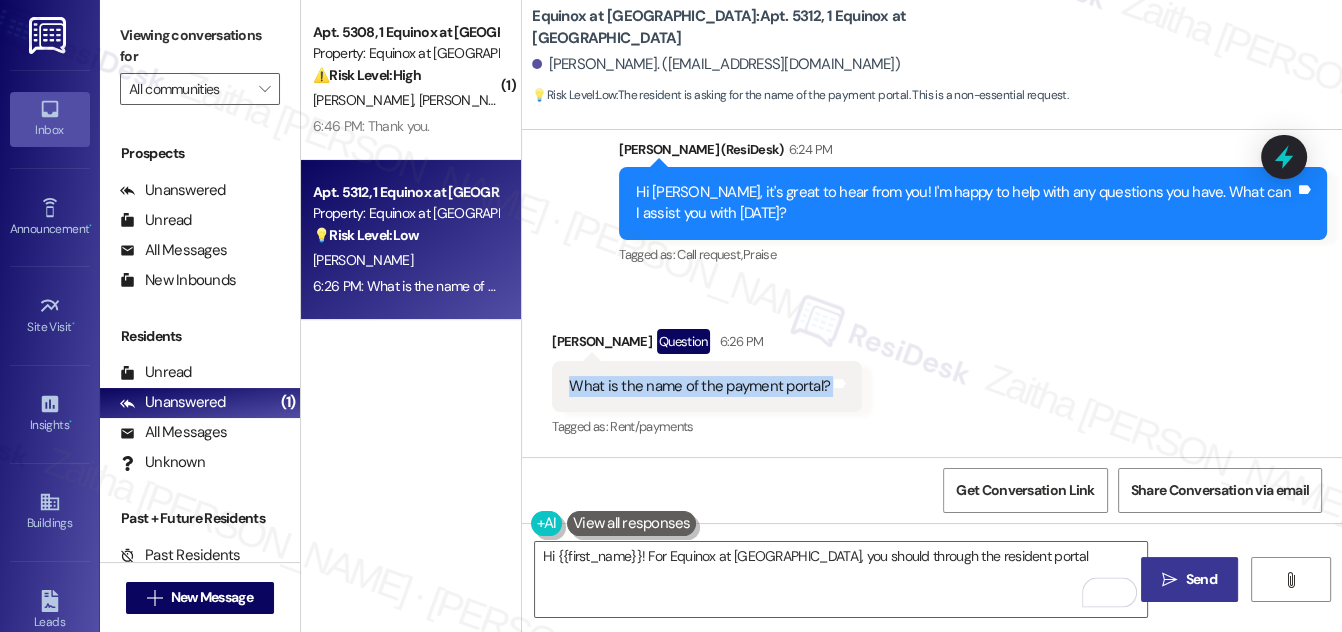 drag, startPoint x: 560, startPoint y: 378, endPoint x: 898, endPoint y: 399, distance: 338.65173 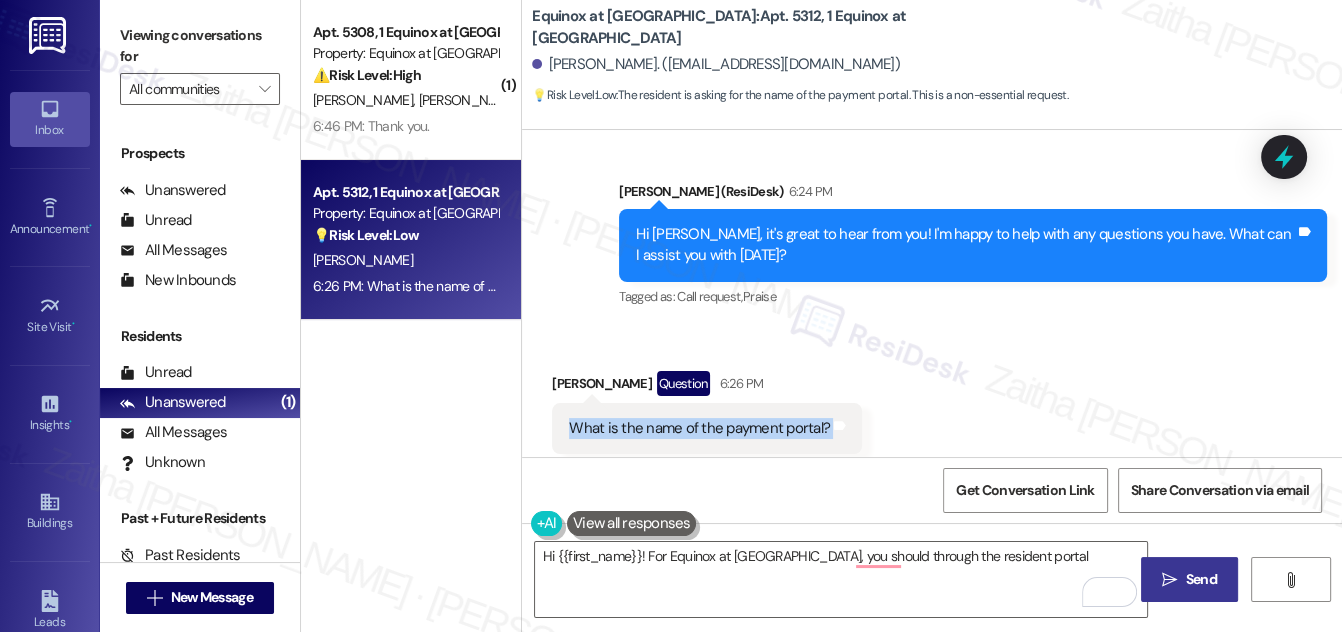scroll, scrollTop: 3071, scrollLeft: 0, axis: vertical 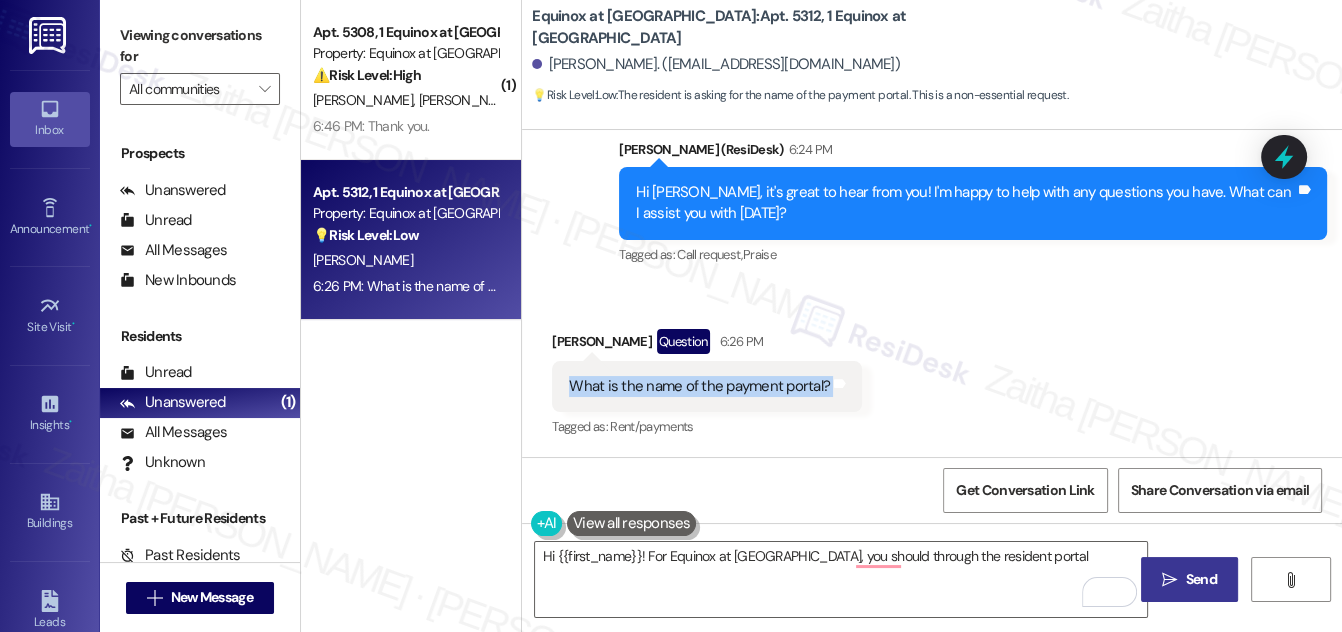 click on "Received via SMS [PERSON_NAME] Question 6:26 PM What is the name of the payment portal? Tags and notes Tagged as:   Rent/payments Click to highlight conversations about Rent/payments" at bounding box center [932, 370] 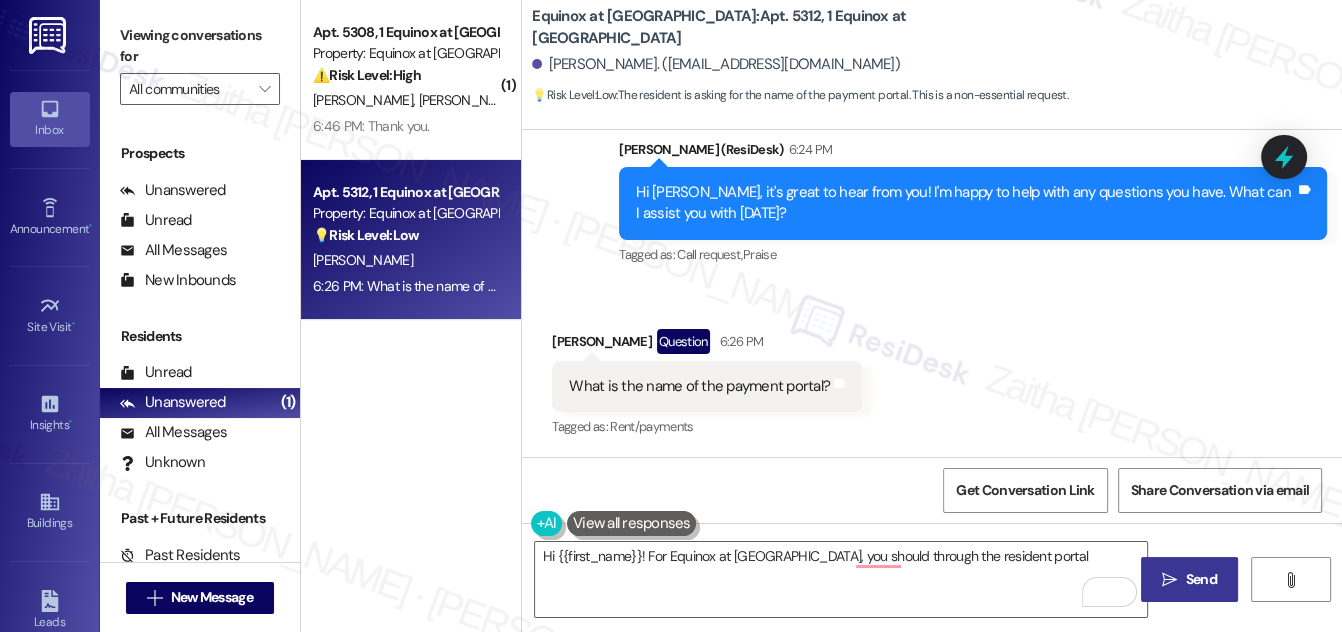 click at bounding box center (632, 523) 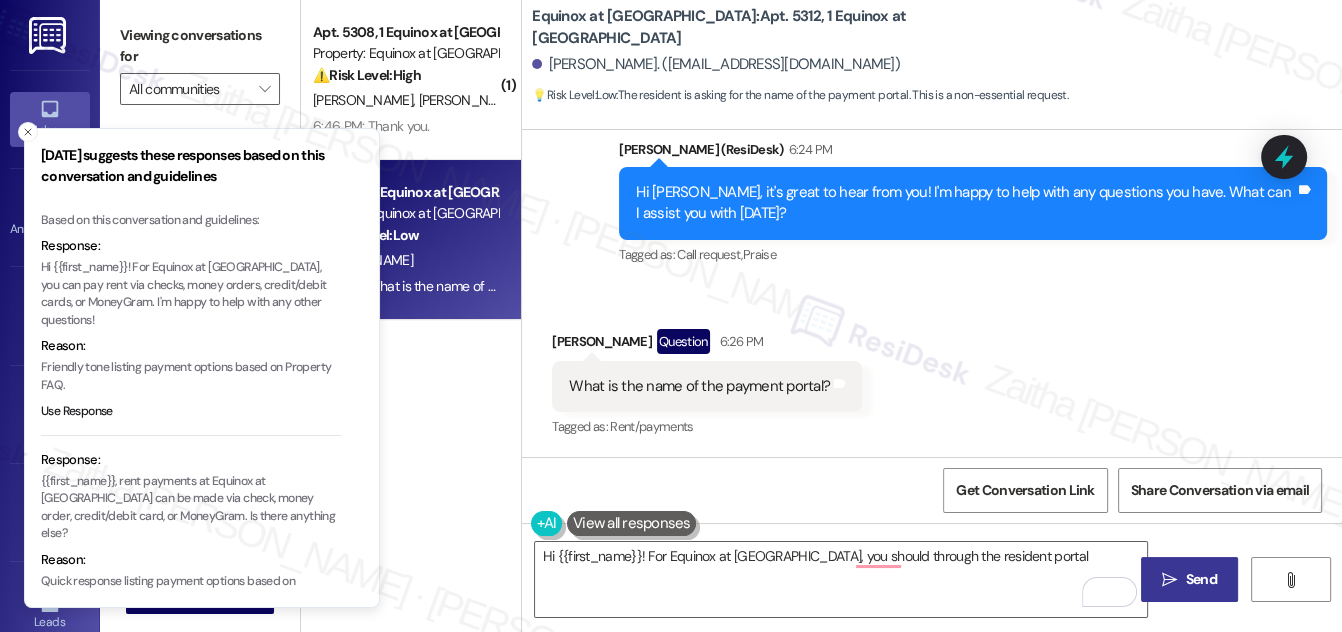 drag, startPoint x: 29, startPoint y: 130, endPoint x: 126, endPoint y: 214, distance: 128.31601 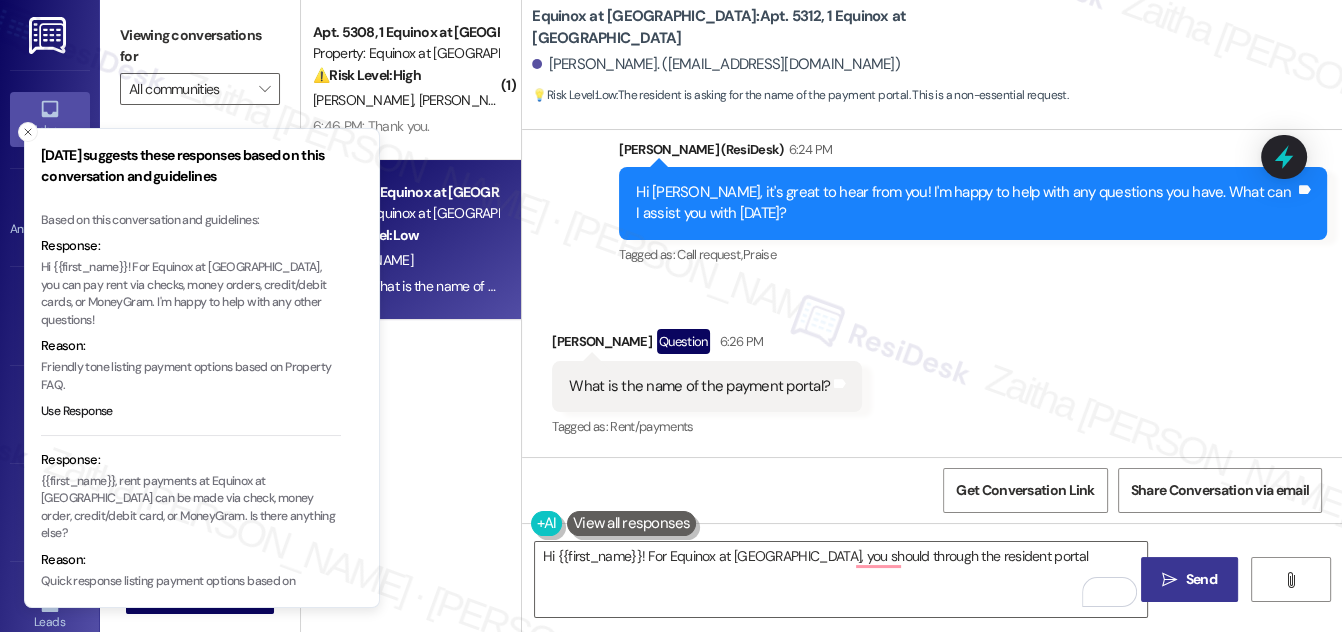 click 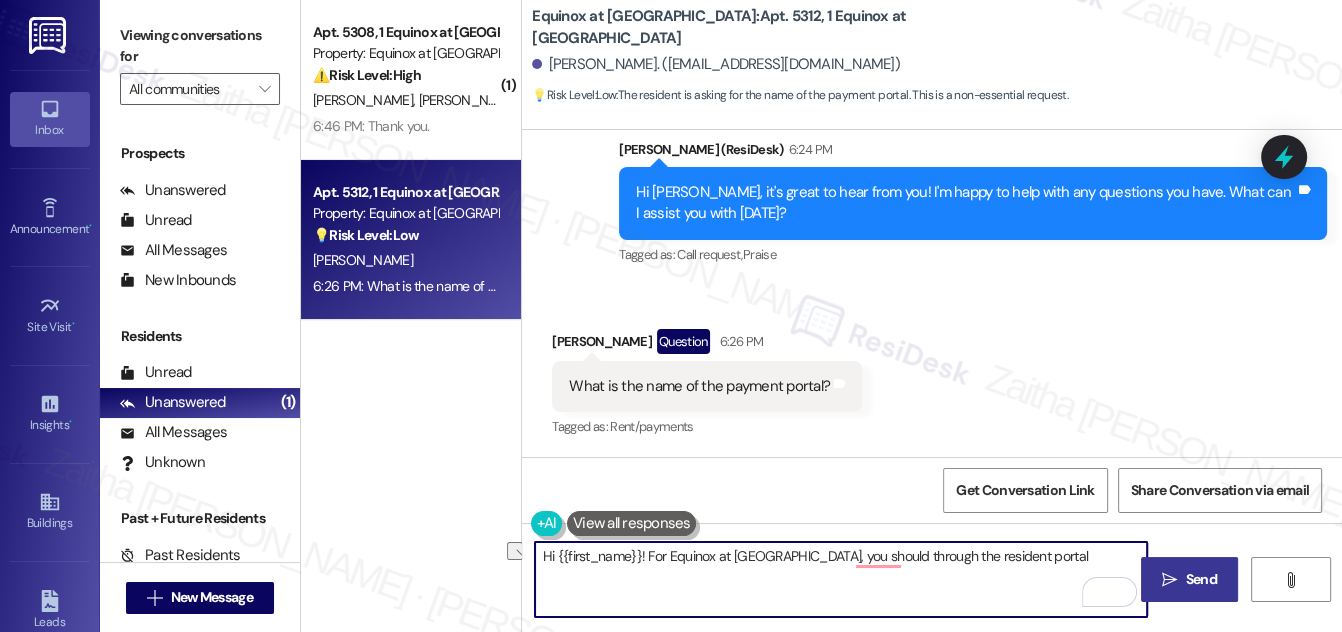 drag, startPoint x: 789, startPoint y: 554, endPoint x: 1034, endPoint y: 565, distance: 245.24681 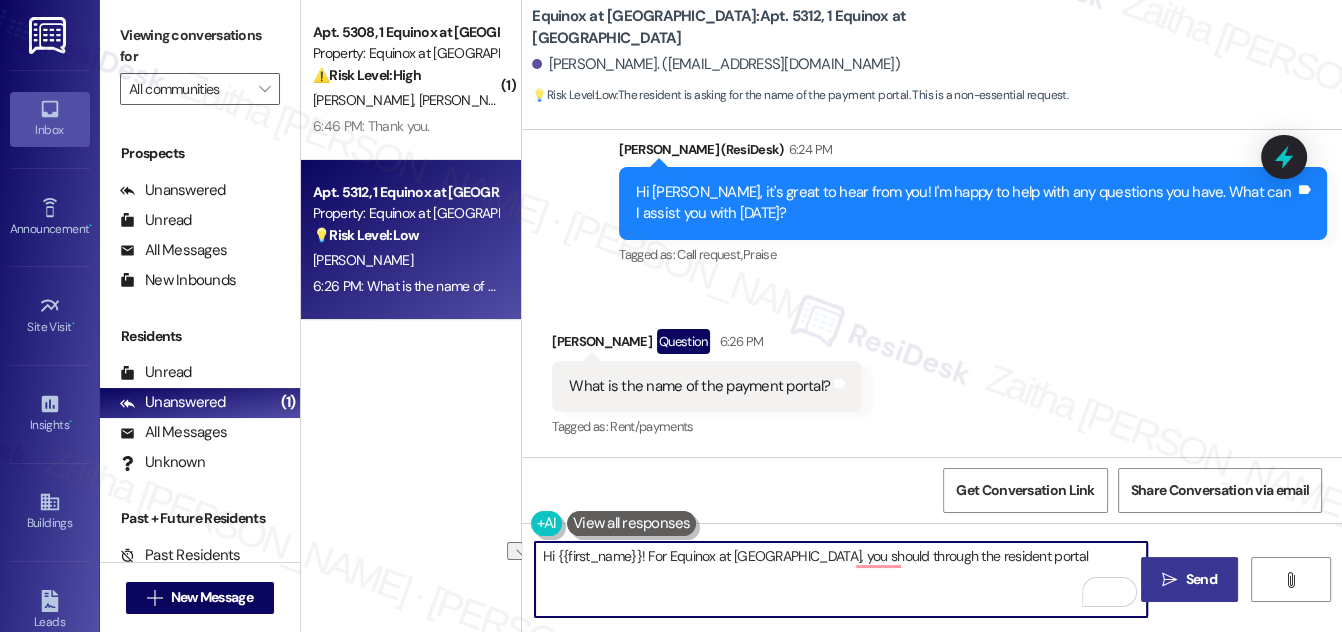 click on "Hi {{first_name}}! For Equinox at [GEOGRAPHIC_DATA], you should through the resident portal" at bounding box center (841, 579) 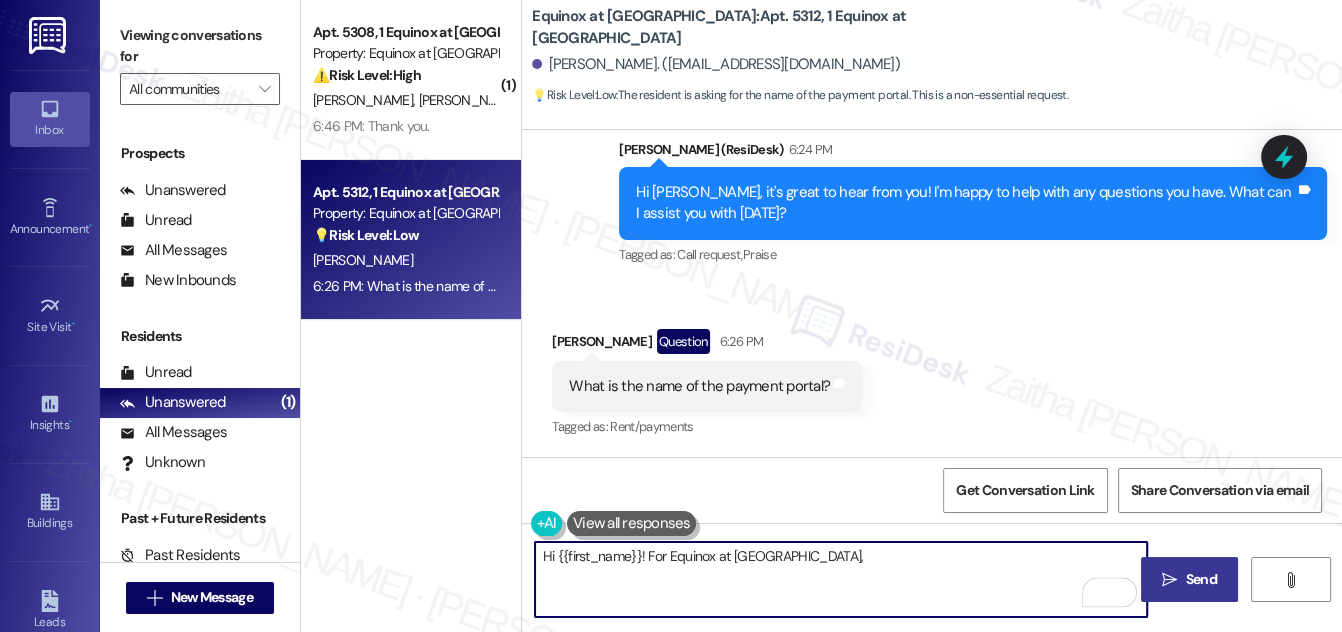 paste on "You should be able to make payments through the resident portal, though I’ll confirm the exact name with the team and follow up shortly. Let me know if you have any trouble accessing it in the meantime." 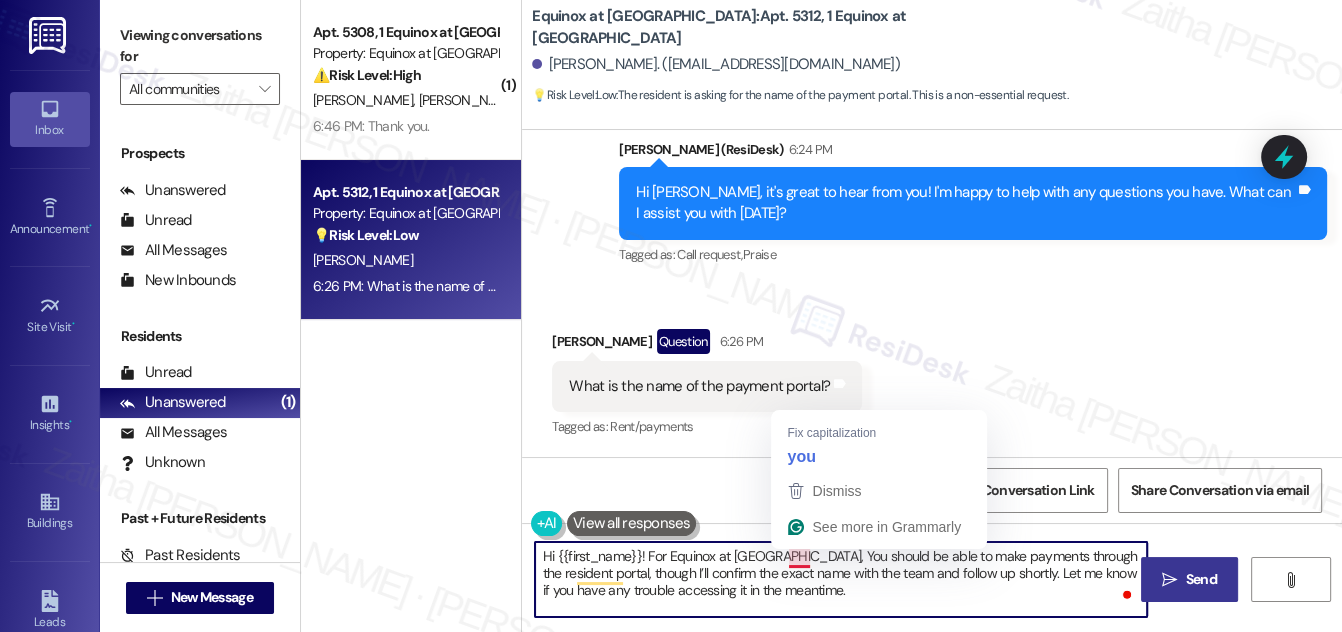 click on "Hi {{first_name}}! For Equinox at [GEOGRAPHIC_DATA], You should be able to make payments through the resident portal, though I’ll confirm the exact name with the team and follow up shortly. Let me know if you have any trouble accessing it in the meantime." at bounding box center [841, 579] 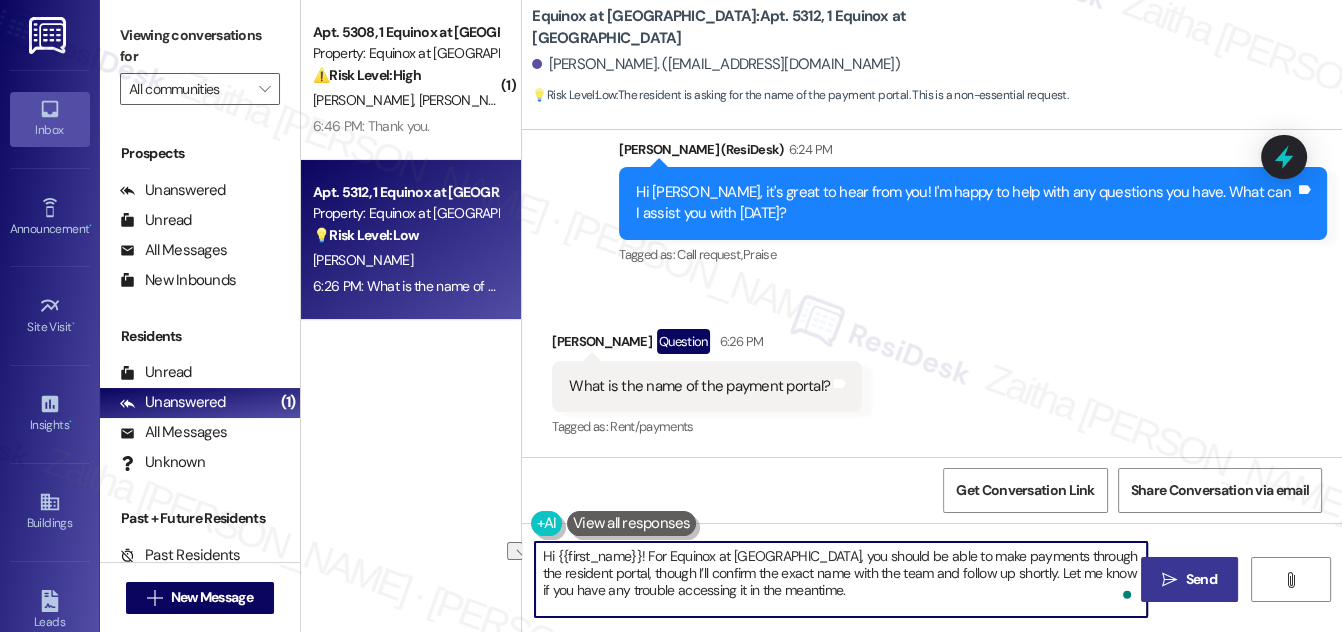 drag, startPoint x: 646, startPoint y: 552, endPoint x: 538, endPoint y: 551, distance: 108.00463 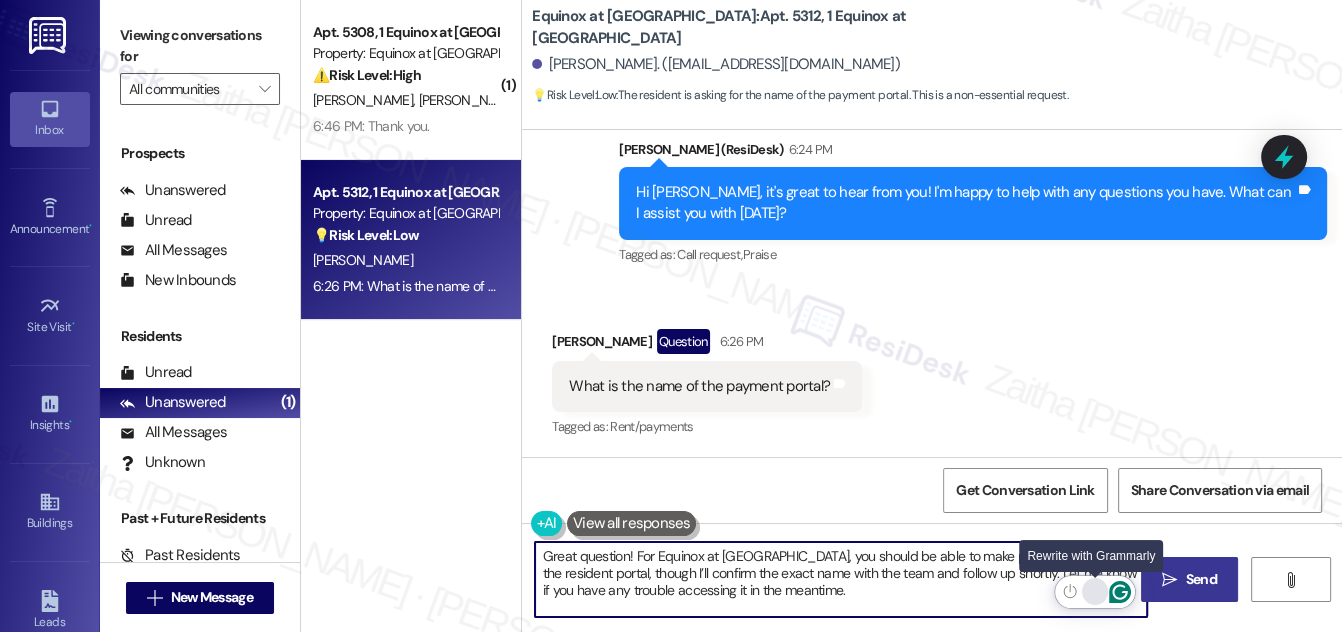 click 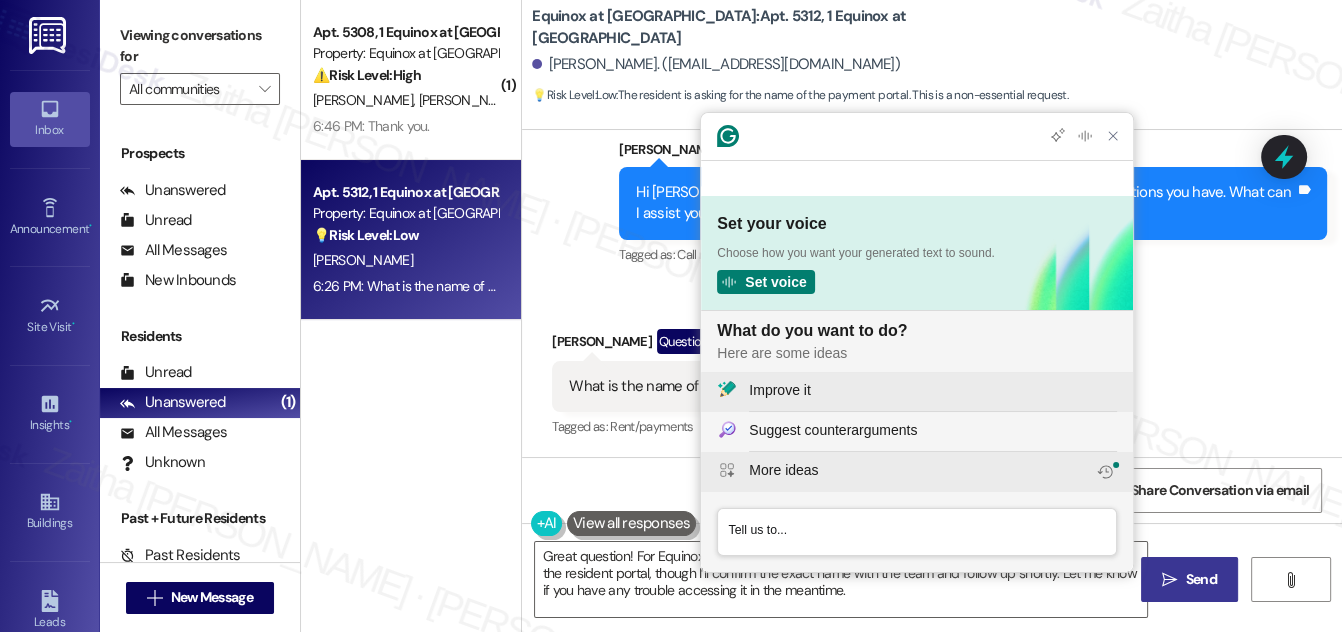 scroll, scrollTop: 0, scrollLeft: 0, axis: both 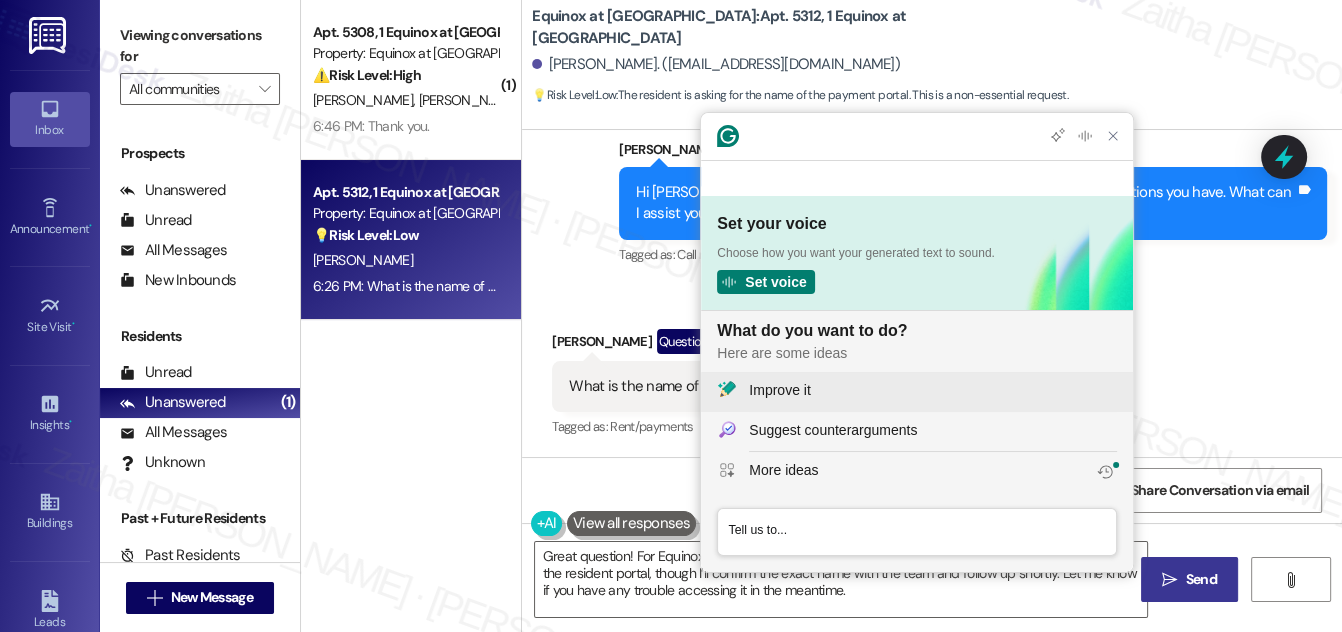 click on "Improve it" 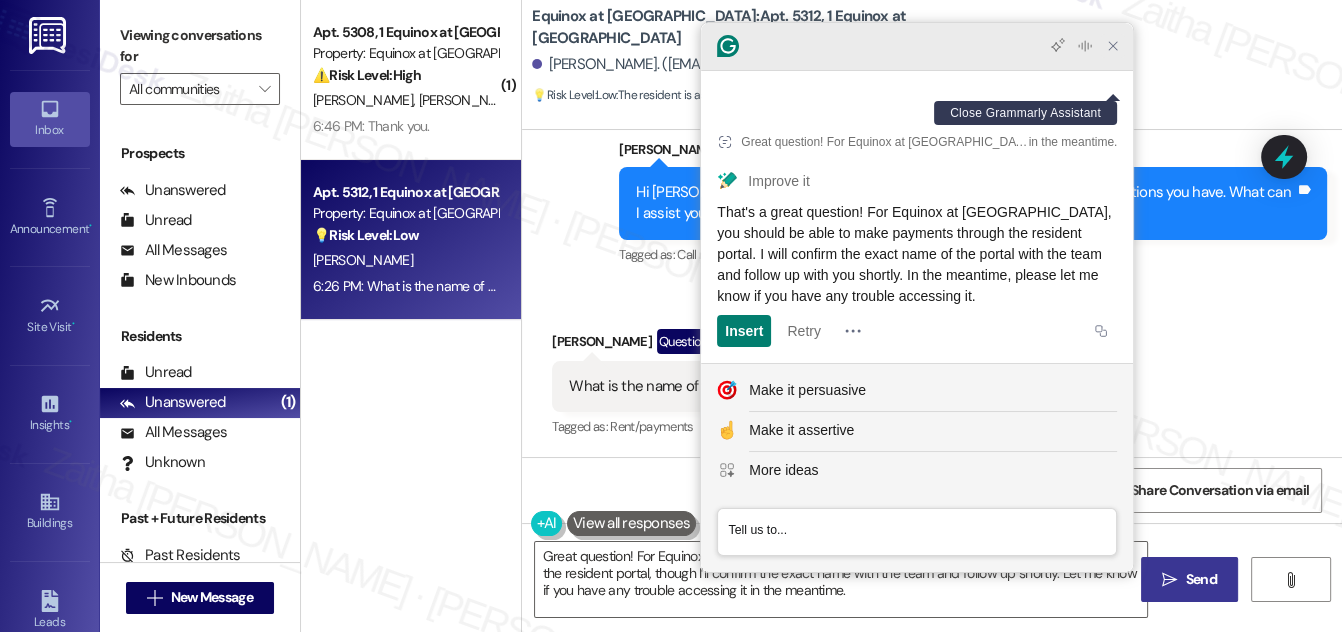 click 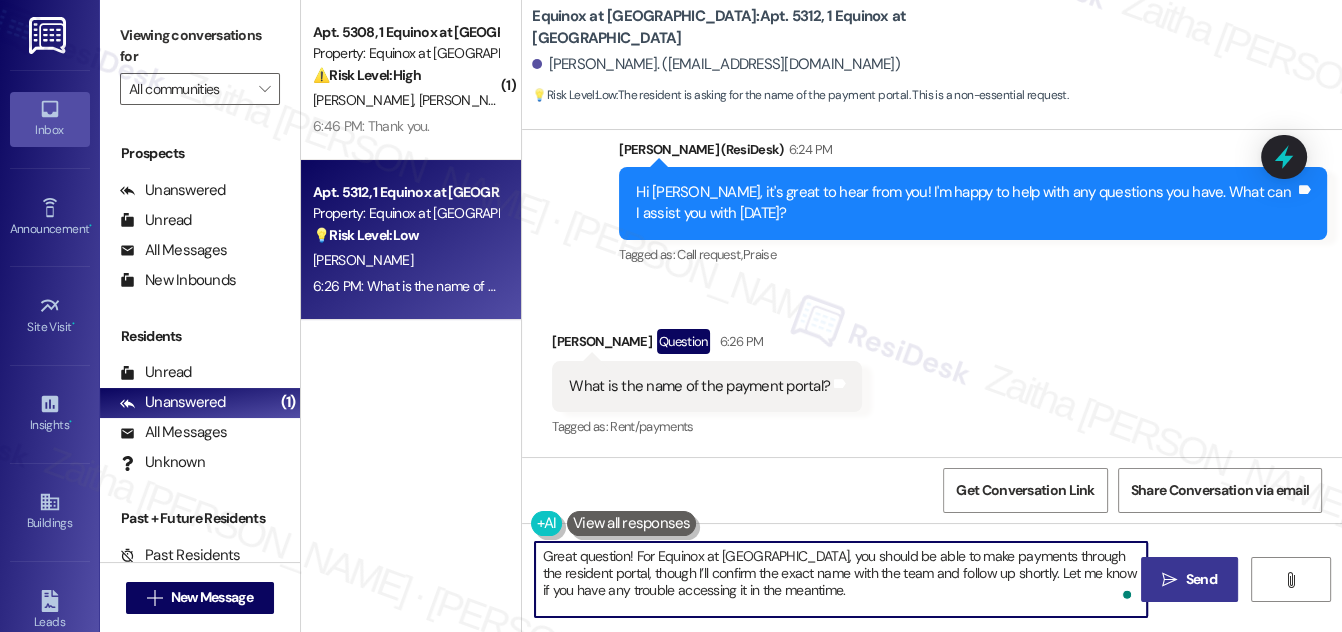 click on "Great question! For Equinox at [GEOGRAPHIC_DATA], you should be able to make payments through the resident portal, though I’ll confirm the exact name with the team and follow up shortly. Let me know if you have any trouble accessing it in the meantime." at bounding box center (841, 579) 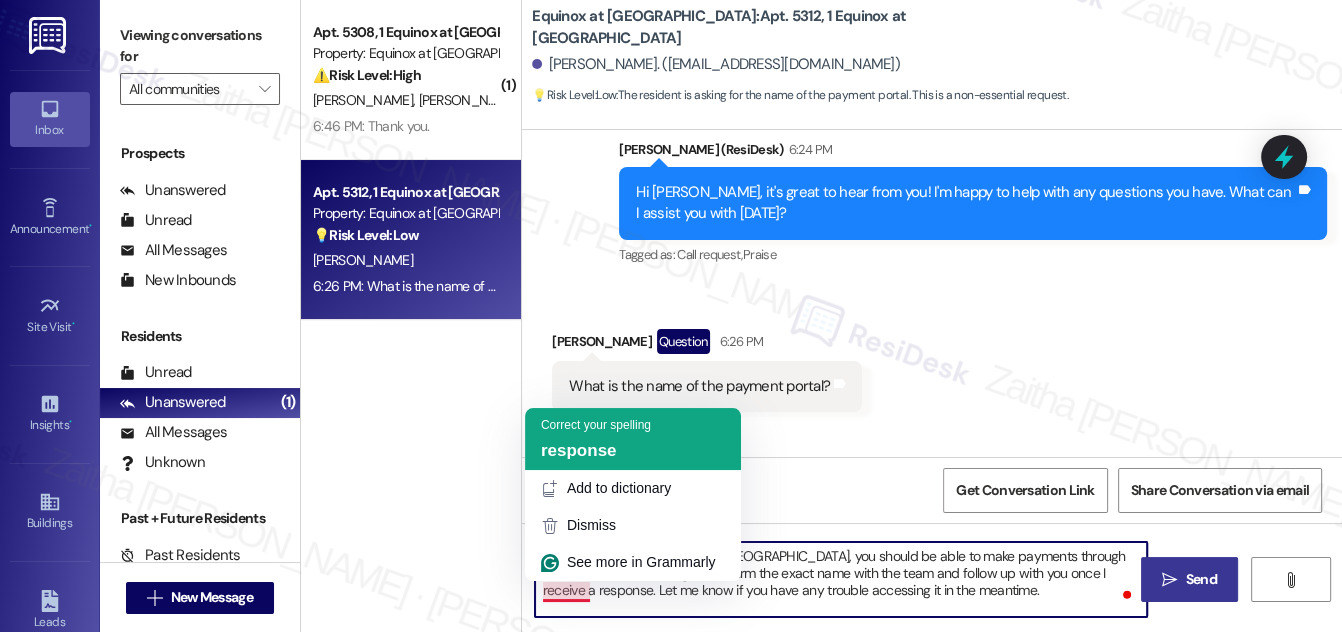 click on "response" 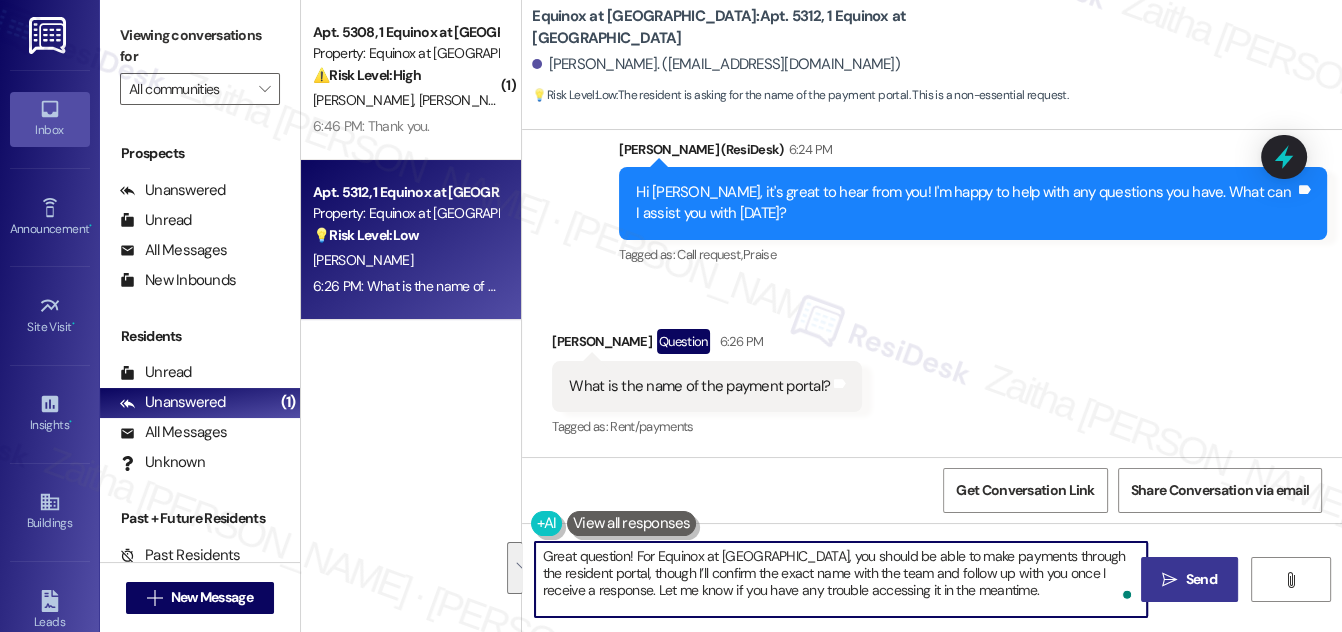 drag, startPoint x: 538, startPoint y: 556, endPoint x: 998, endPoint y: 595, distance: 461.6503 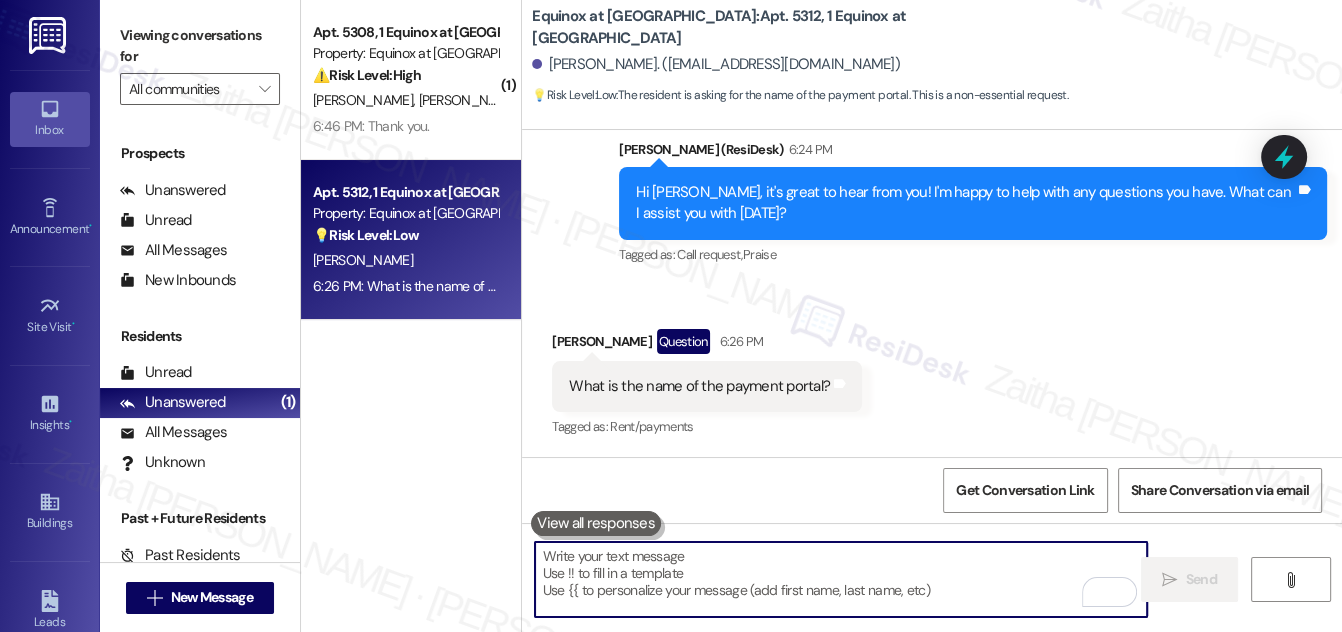 paste on "Great question! For Equinox at [GEOGRAPHIC_DATA], payments are typically made through the resident portal. I’ll double-check the specific name with the team and follow up with you shortly. In the meantime, feel free to let me know if you have any trouble accessing it." 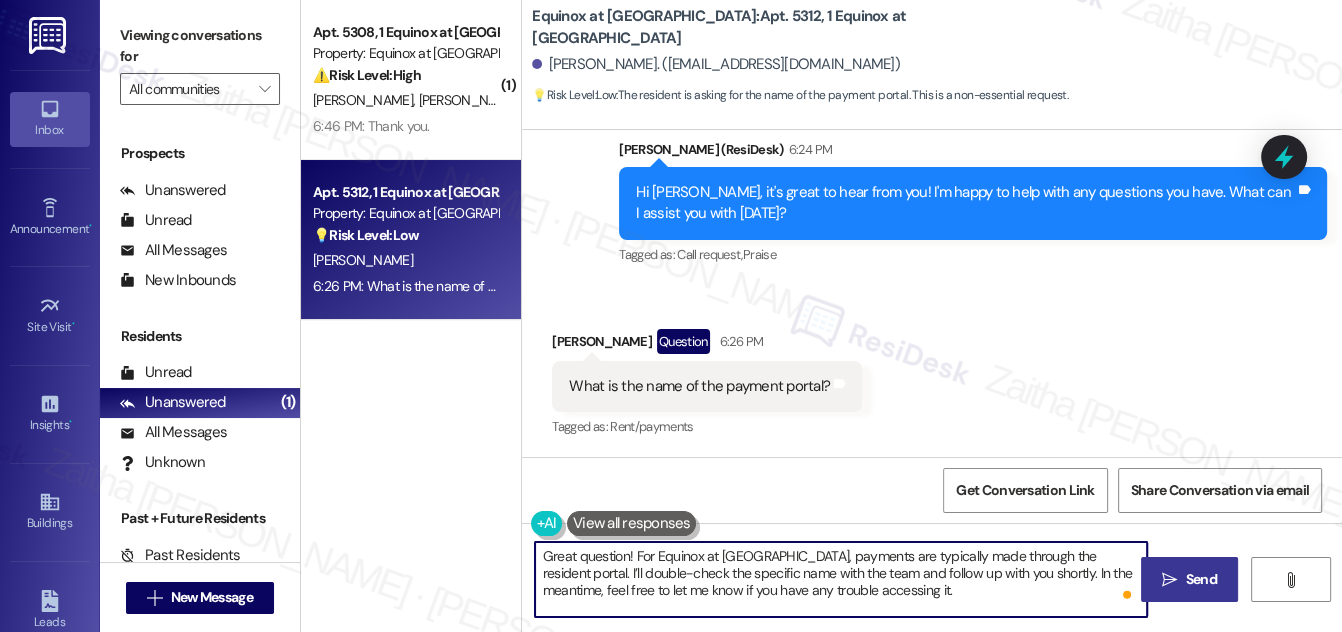 drag, startPoint x: 989, startPoint y: 572, endPoint x: 953, endPoint y: 569, distance: 36.124783 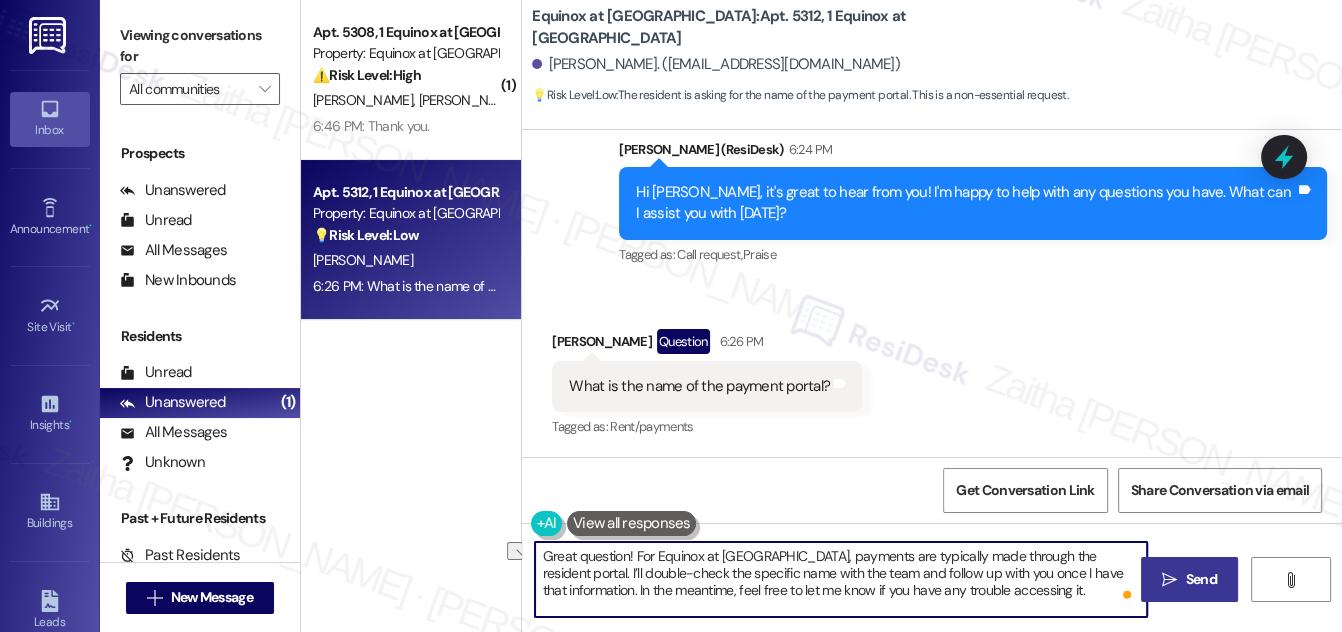 drag, startPoint x: 781, startPoint y: 554, endPoint x: 629, endPoint y: 548, distance: 152.11838 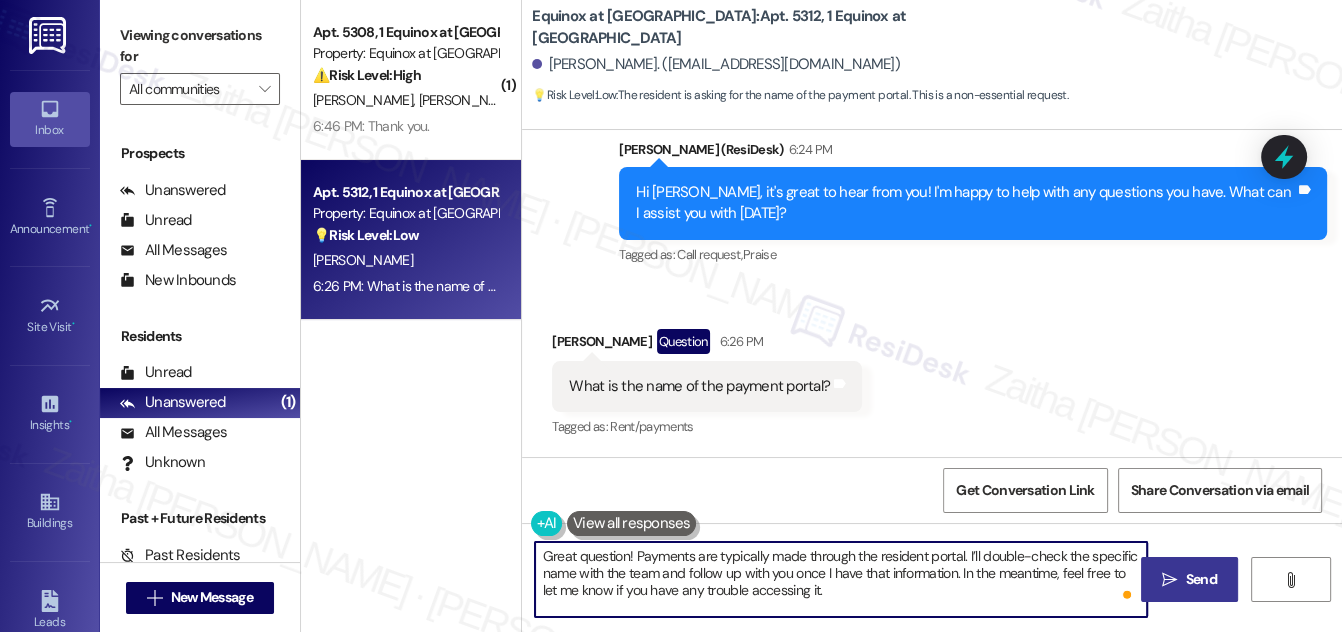 type on "Great question! Payments are typically made through the resident portal. I’ll double-check the specific name with the team and follow up with you once I have that information. In the meantime, feel free to let me know if you have any trouble accessing it." 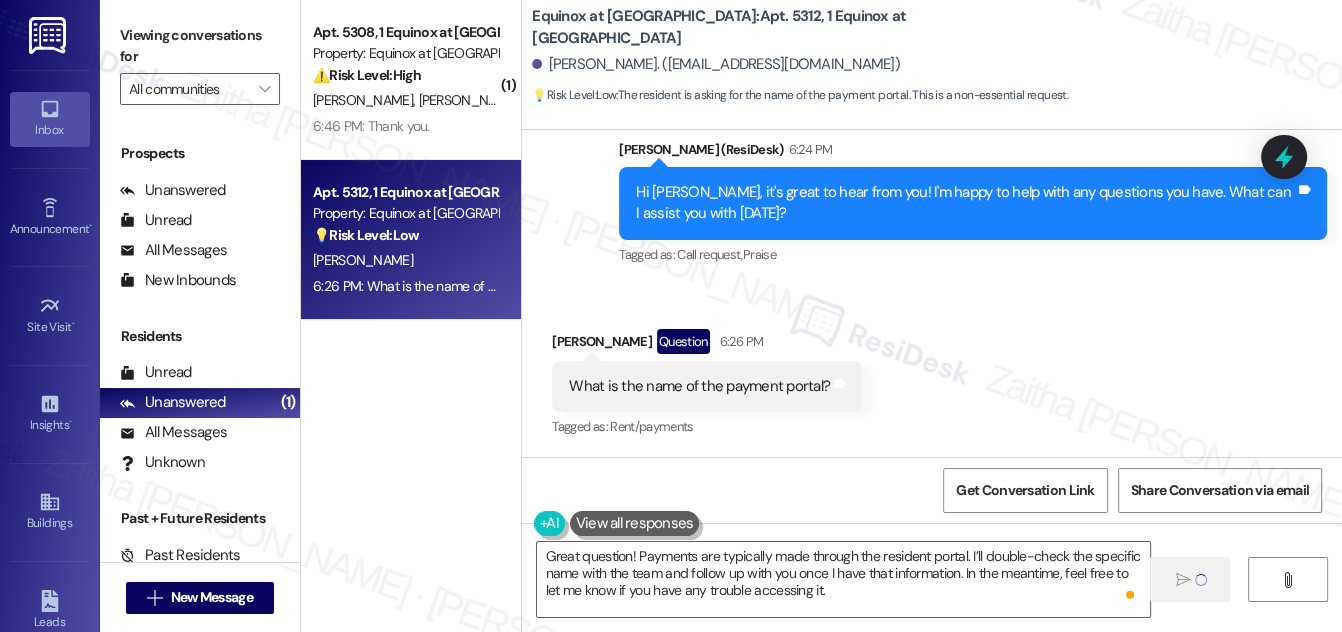 type 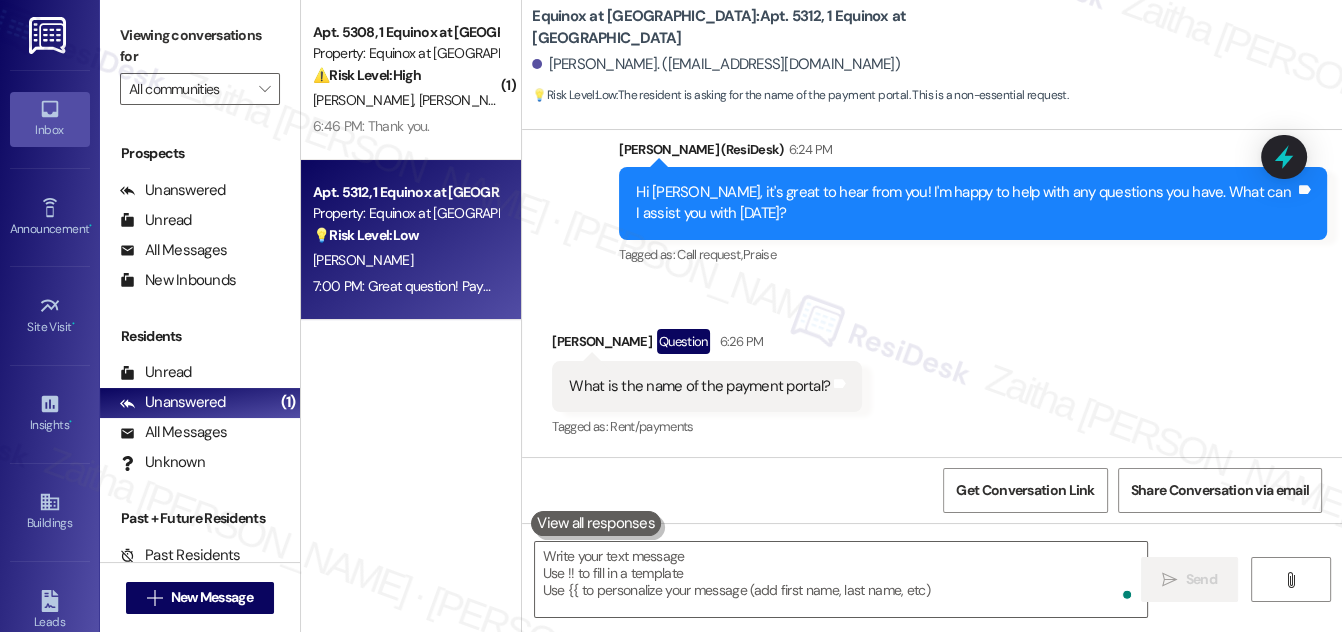 click on "6:46 PM: Thank you.  6:46 PM: Thank you." at bounding box center [405, 126] 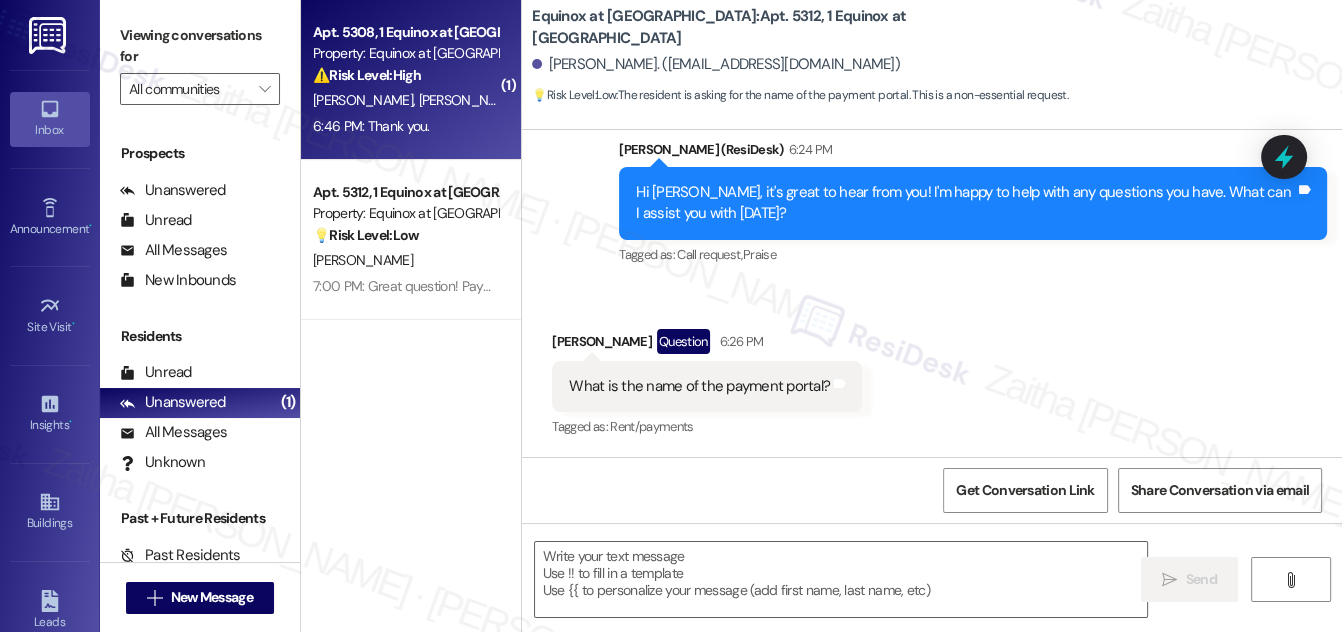 type on "Fetching suggested responses. Please feel free to read through the conversation in the meantime." 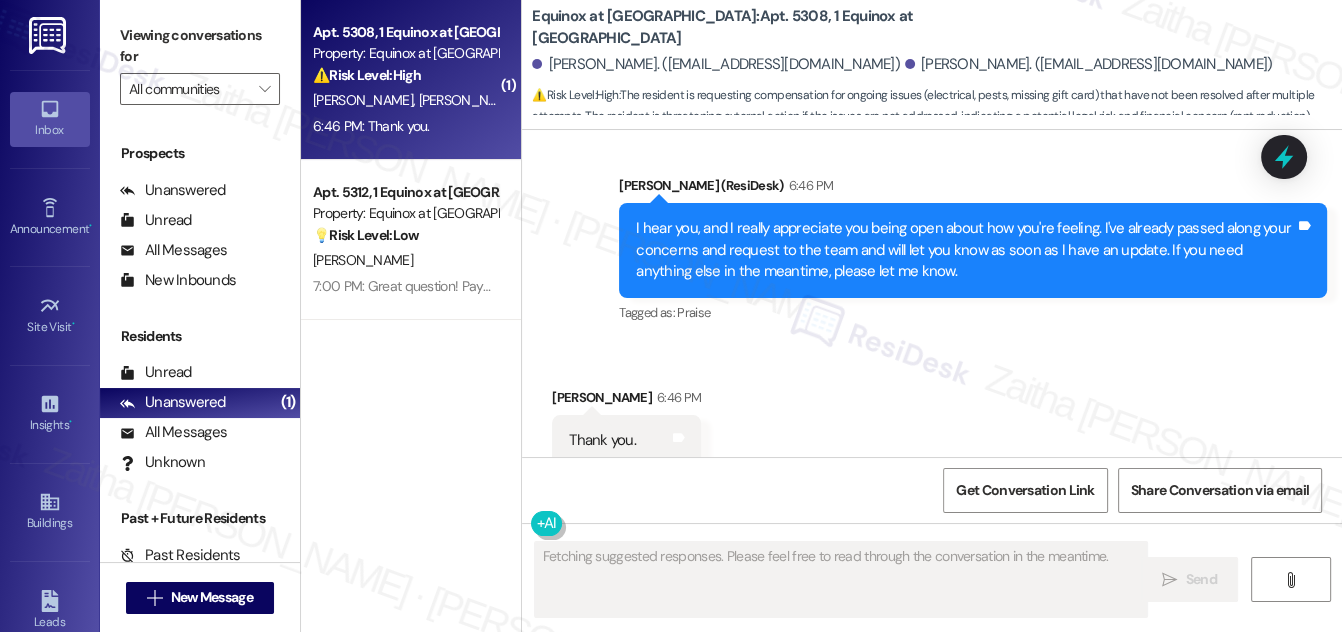 scroll, scrollTop: 8386, scrollLeft: 0, axis: vertical 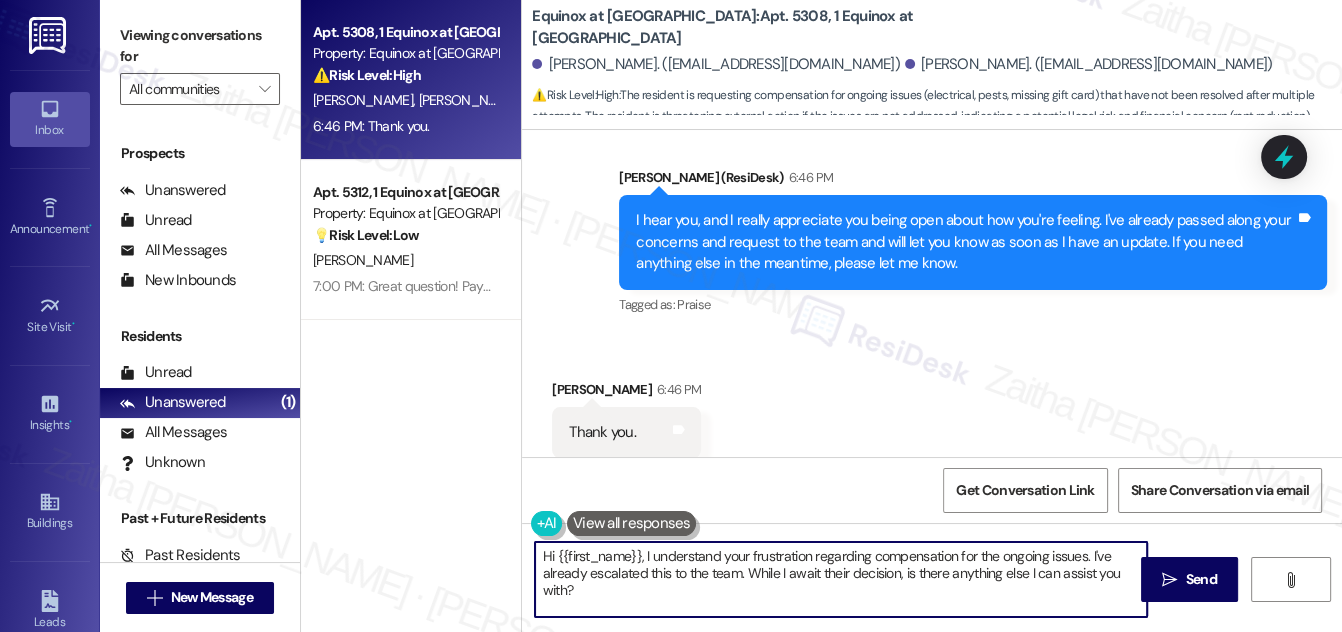 click on "Hi {{first_name}}, I understand your frustration regarding compensation for the ongoing issues. I've already escalated this to the team. While I await their decision, is there anything else I can assist you with?" at bounding box center (841, 579) 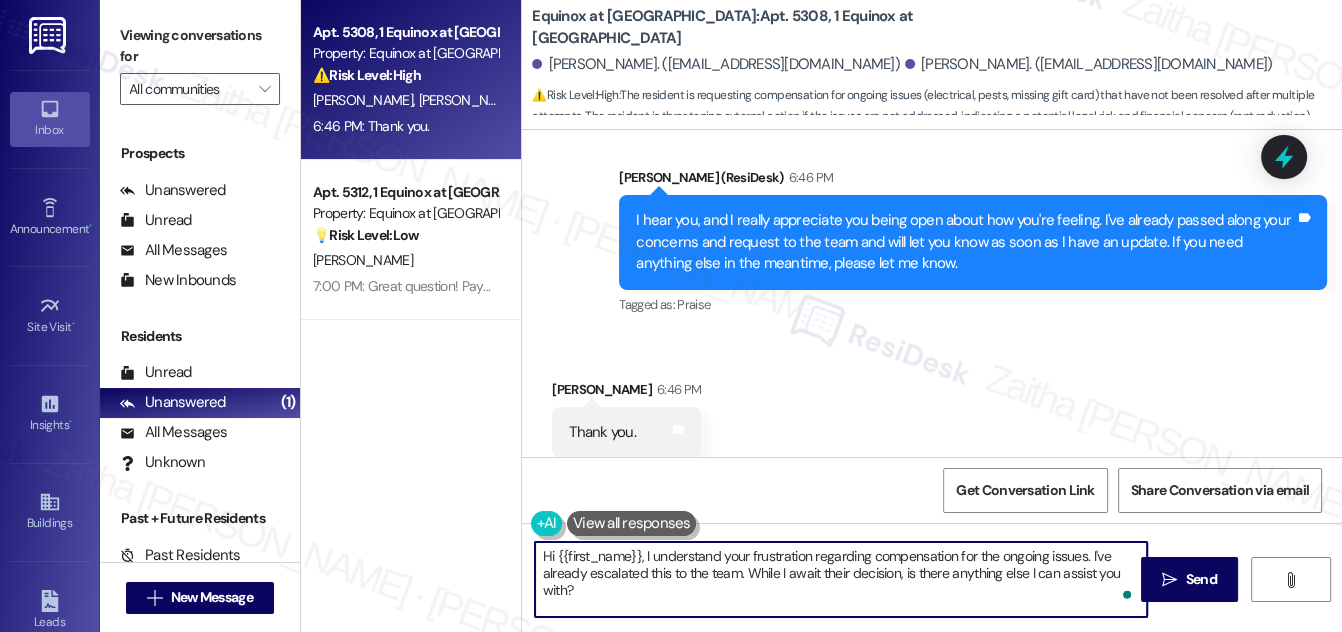 click on "Hi {{first_name}}, I understand your frustration regarding compensation for the ongoing issues. I've already escalated this to the team. While I await their decision, is there anything else I can assist you with?" at bounding box center [841, 579] 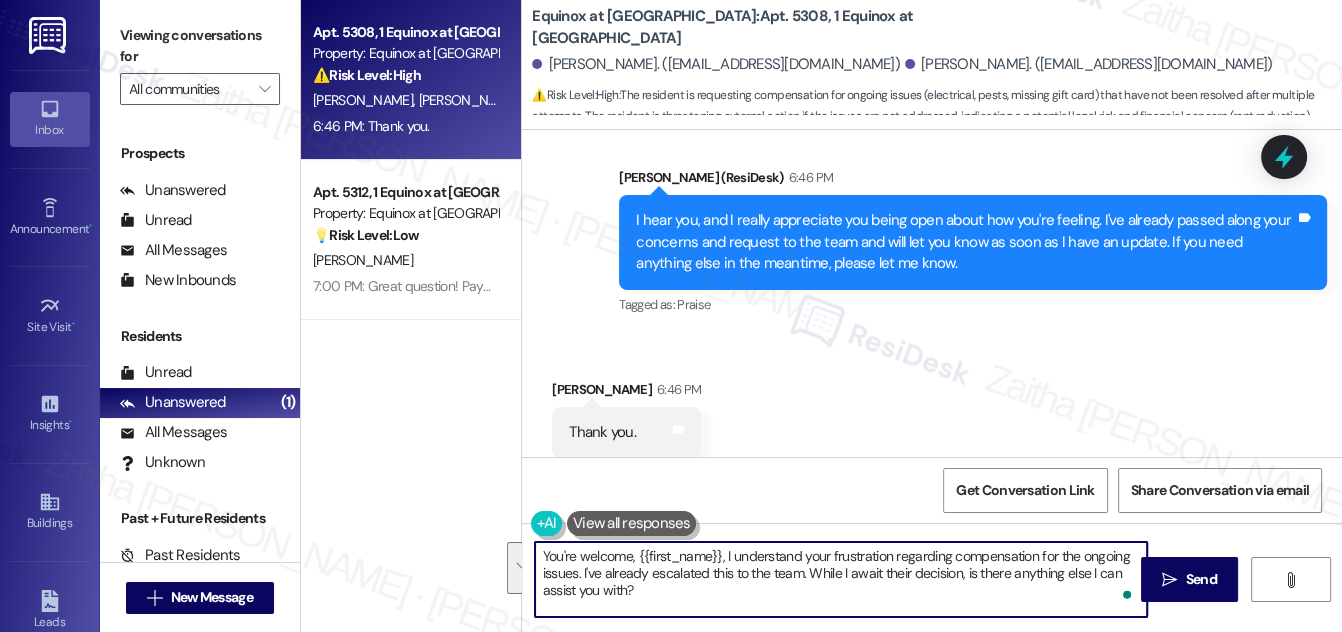 drag, startPoint x: 722, startPoint y: 554, endPoint x: 734, endPoint y: 586, distance: 34.176014 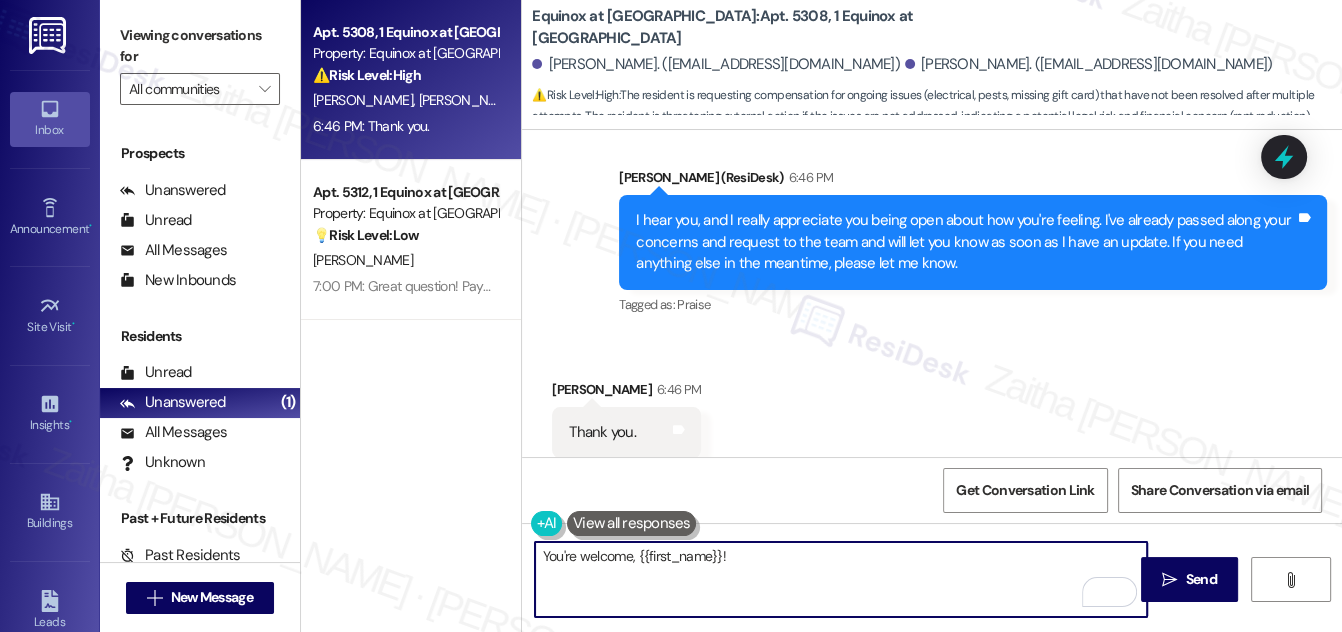 click on "[PERSON_NAME] 6:46 PM" at bounding box center (626, 393) 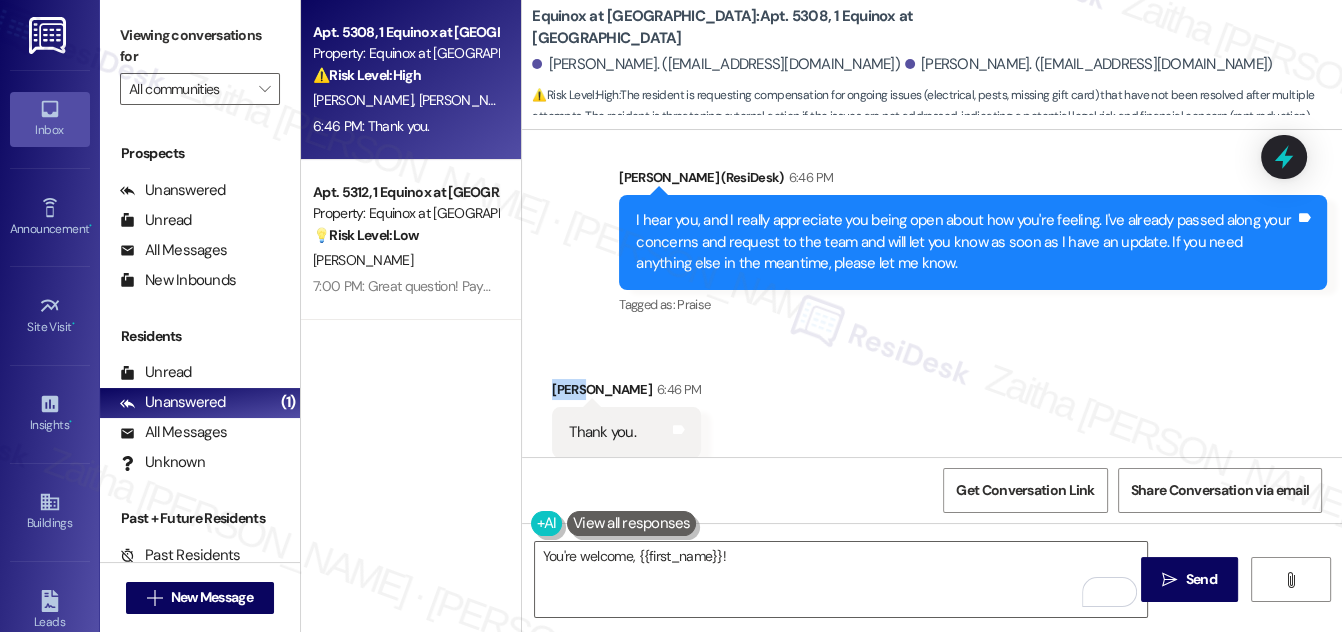 click on "[PERSON_NAME] 6:46 PM" at bounding box center (626, 393) 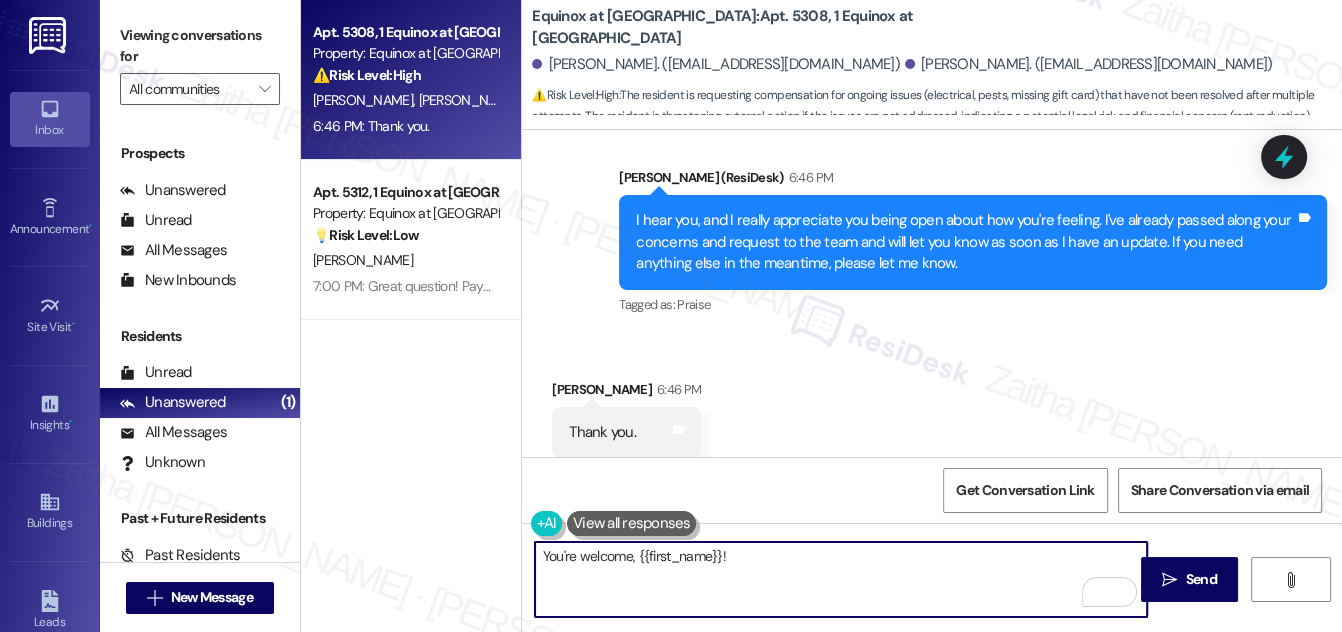 click on "You're welcome, {{first_name}}!" at bounding box center (841, 579) 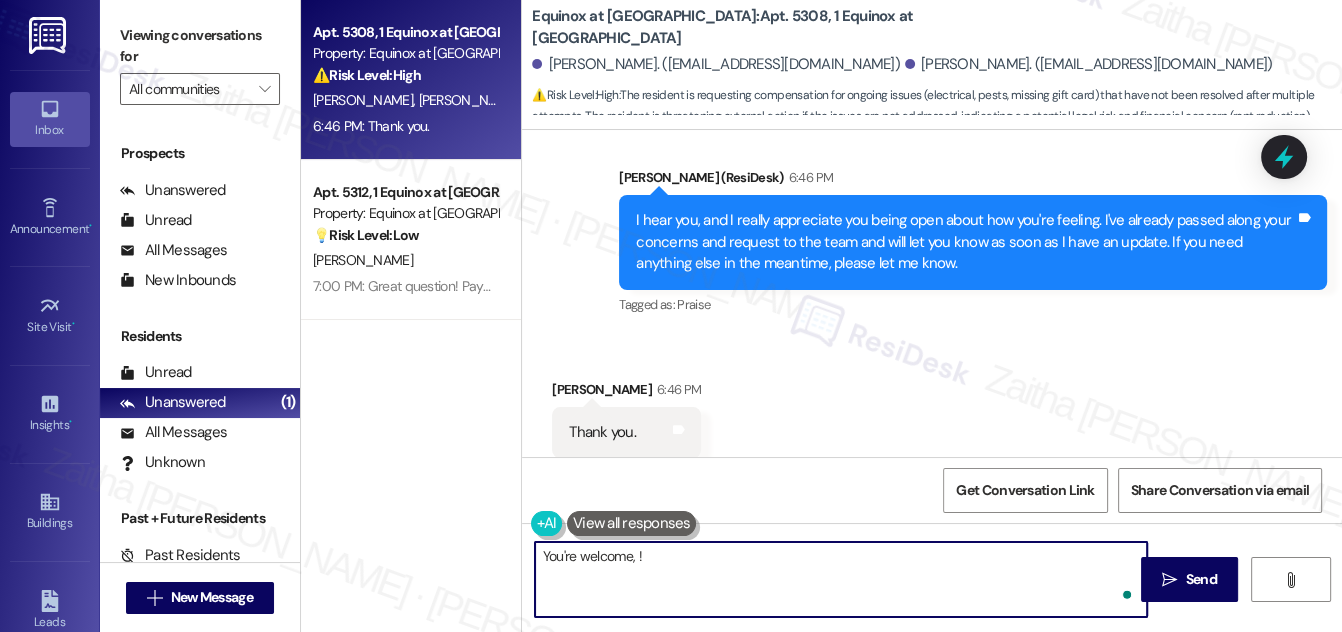 paste on "[PERSON_NAME]" 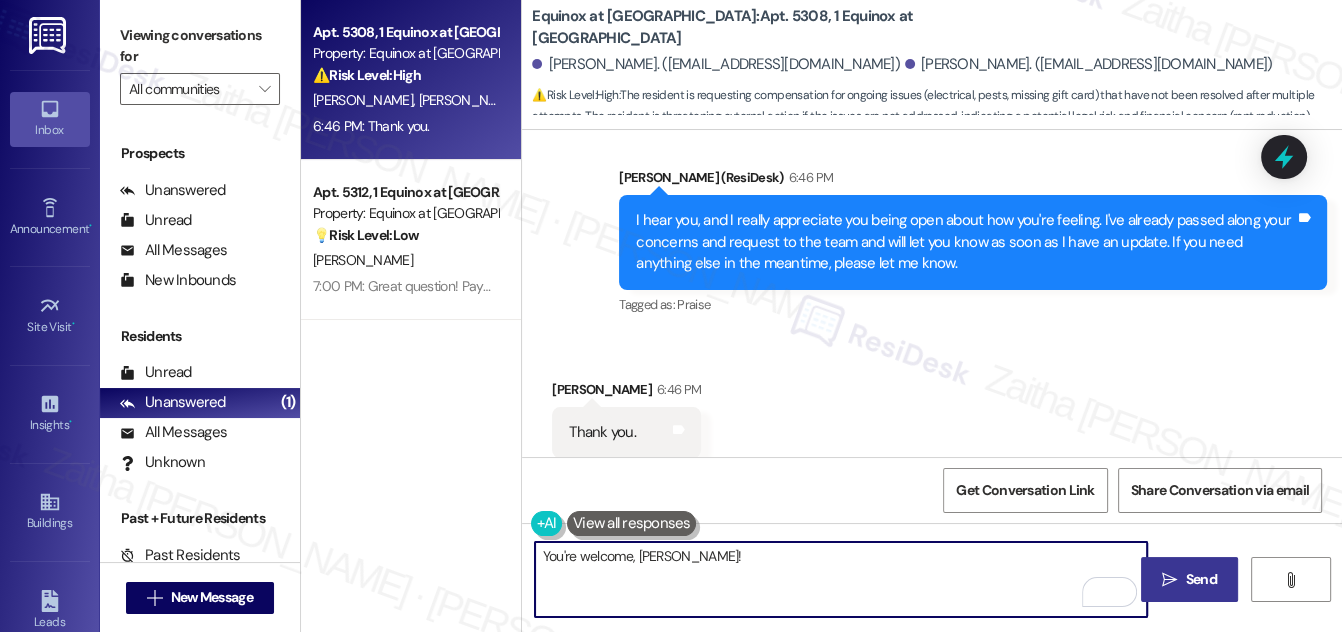 type on "You're welcome, [PERSON_NAME]!" 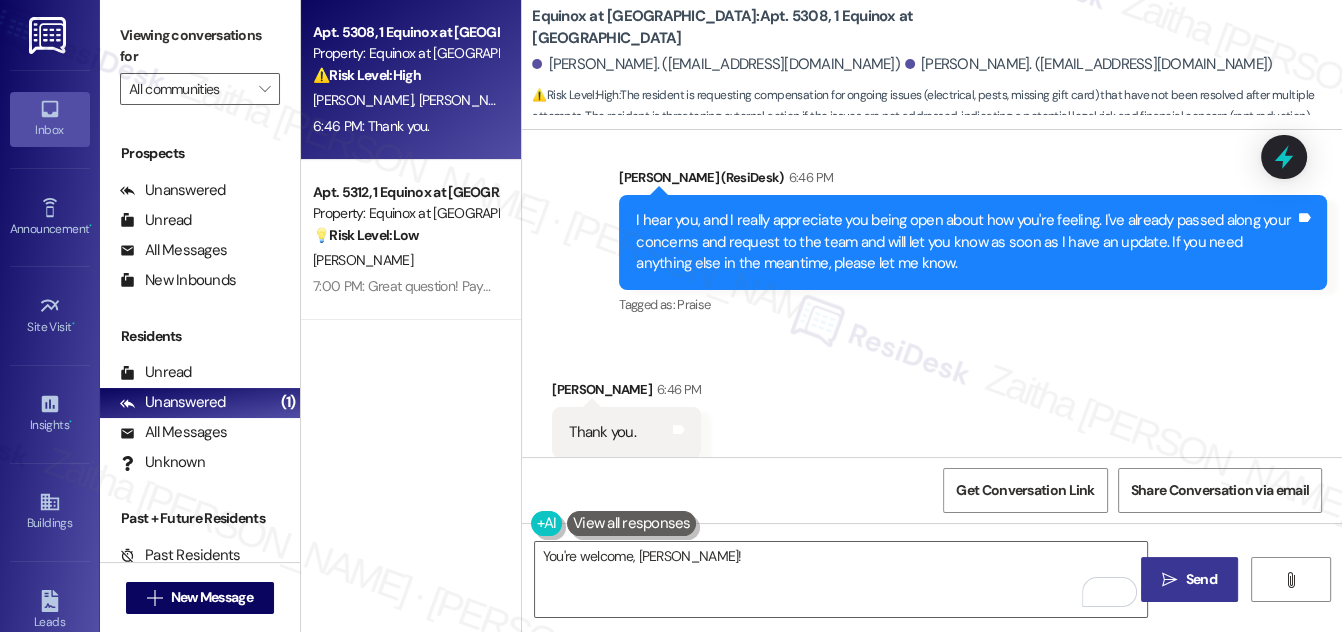 click on "Send" at bounding box center (1201, 579) 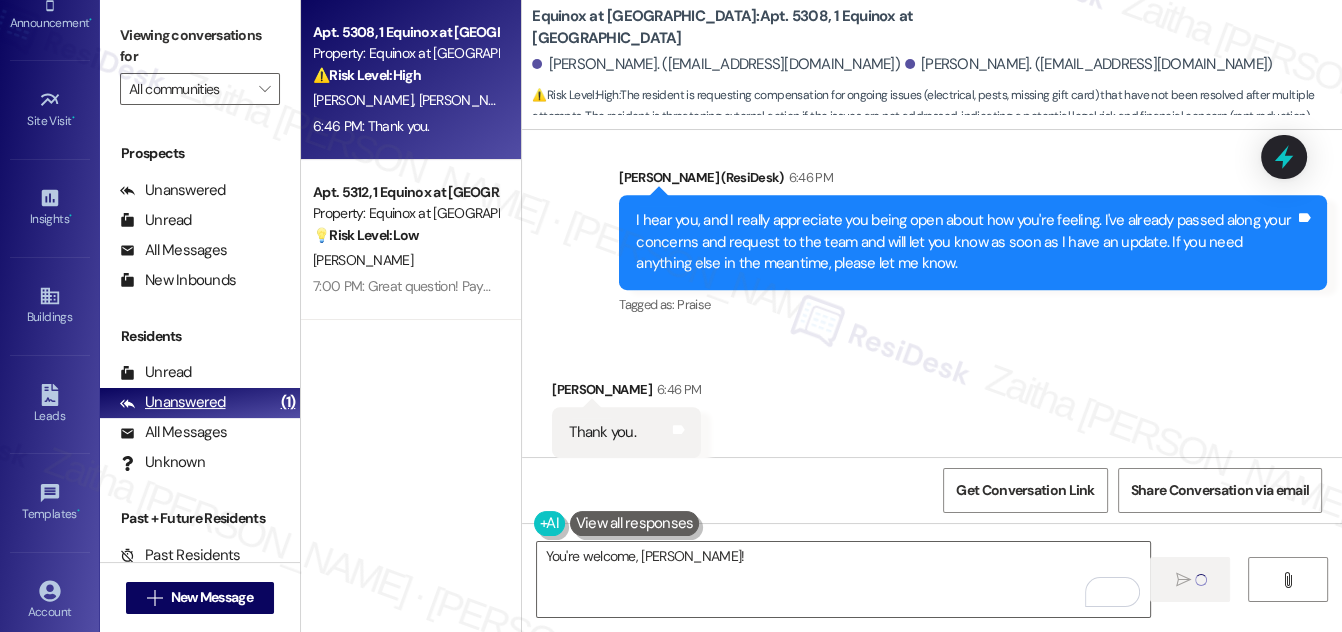 scroll, scrollTop: 272, scrollLeft: 0, axis: vertical 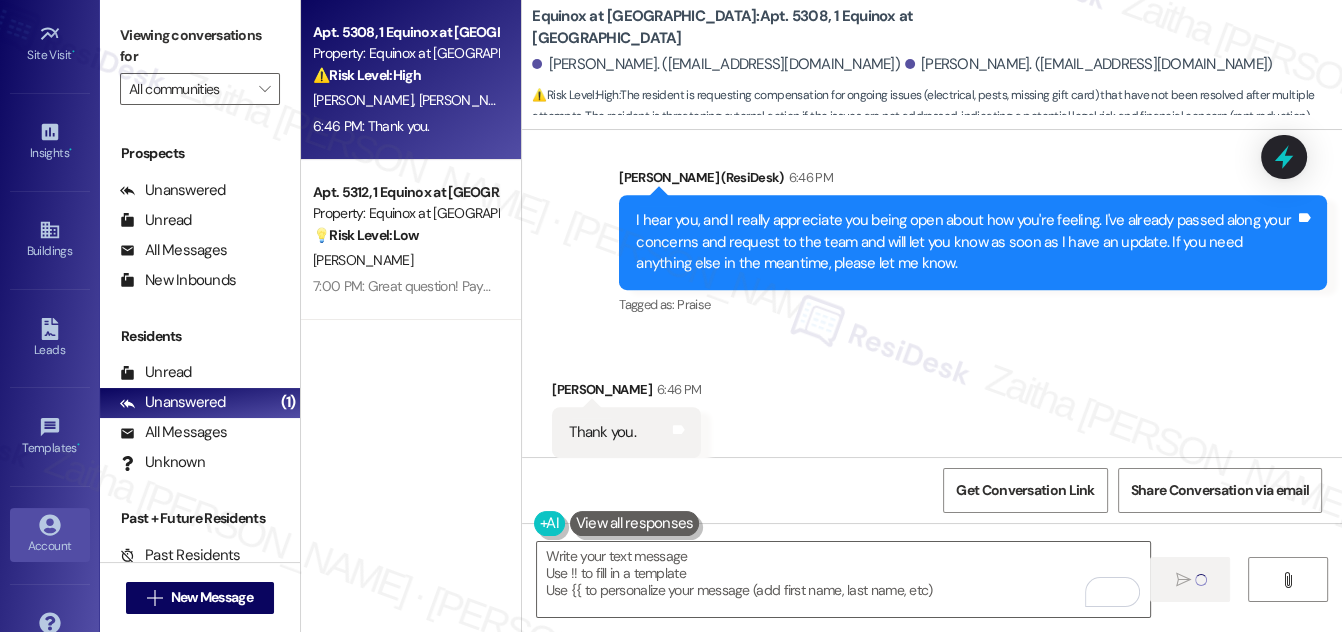 click on "Account" at bounding box center (50, 546) 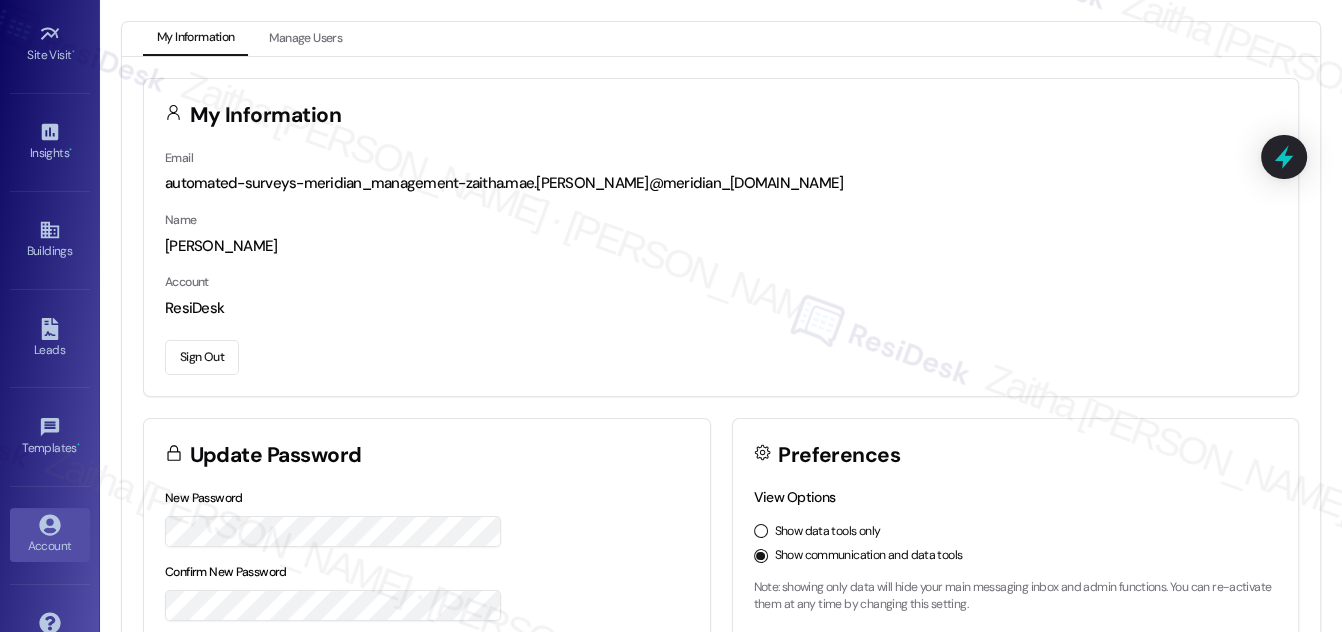 click on "Sign Out" at bounding box center (202, 357) 